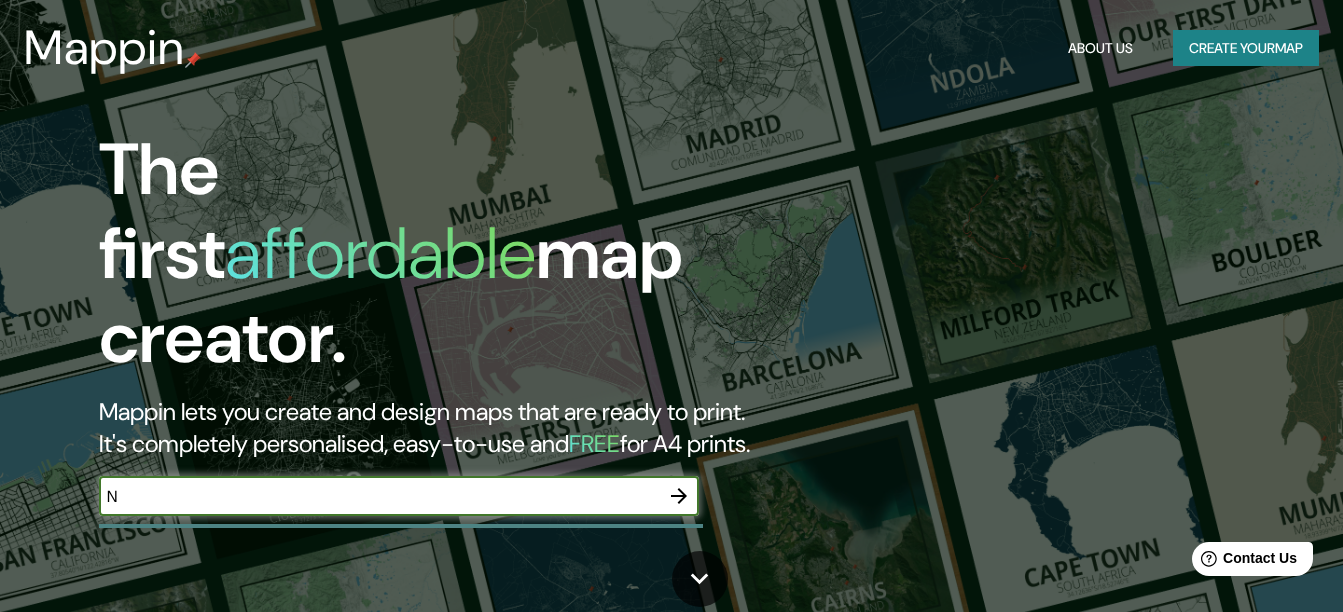 scroll, scrollTop: 0, scrollLeft: 0, axis: both 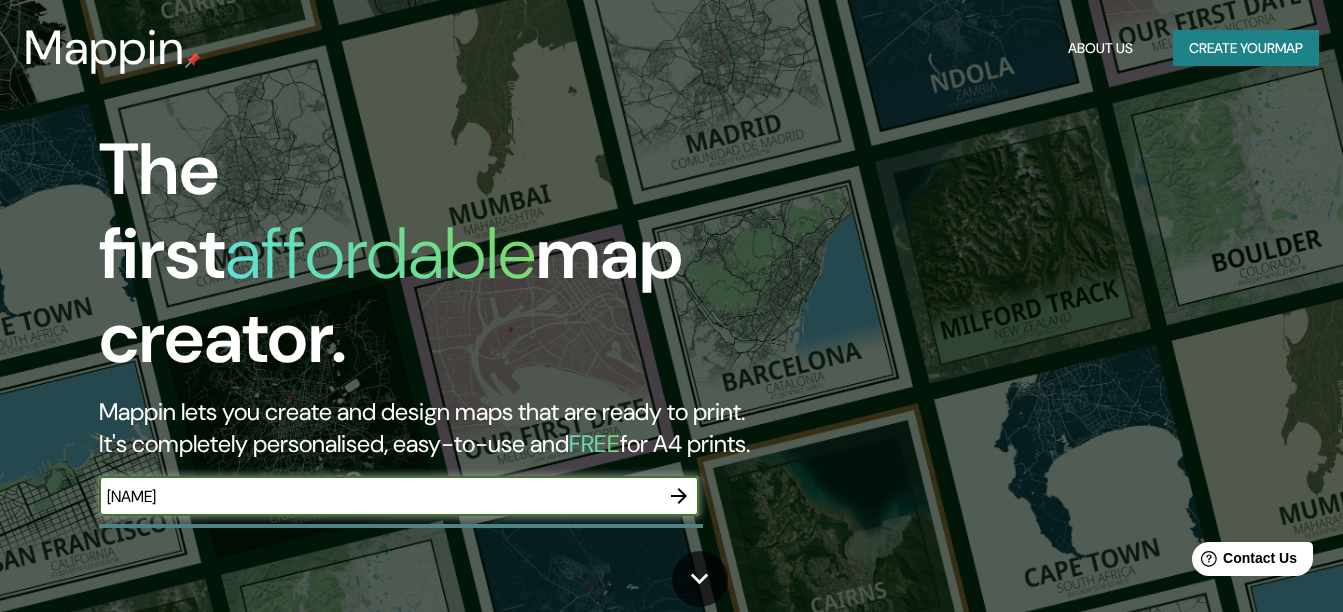 type on "N" 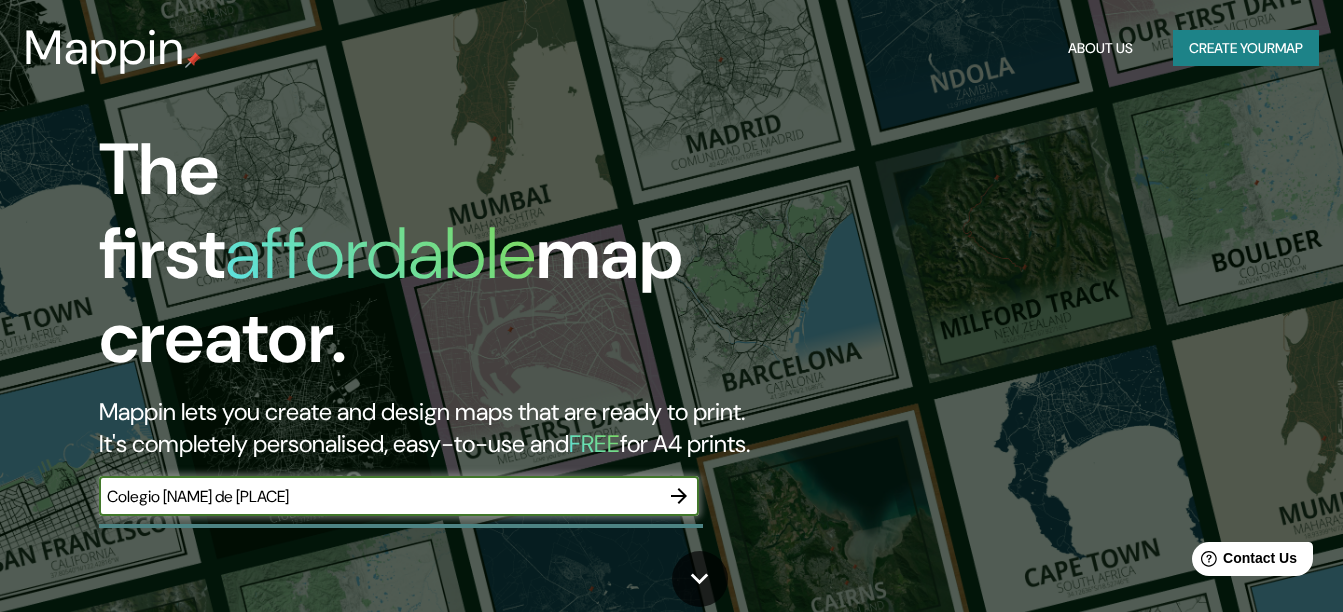 type on "Colegio [NAME] de [PLACE]" 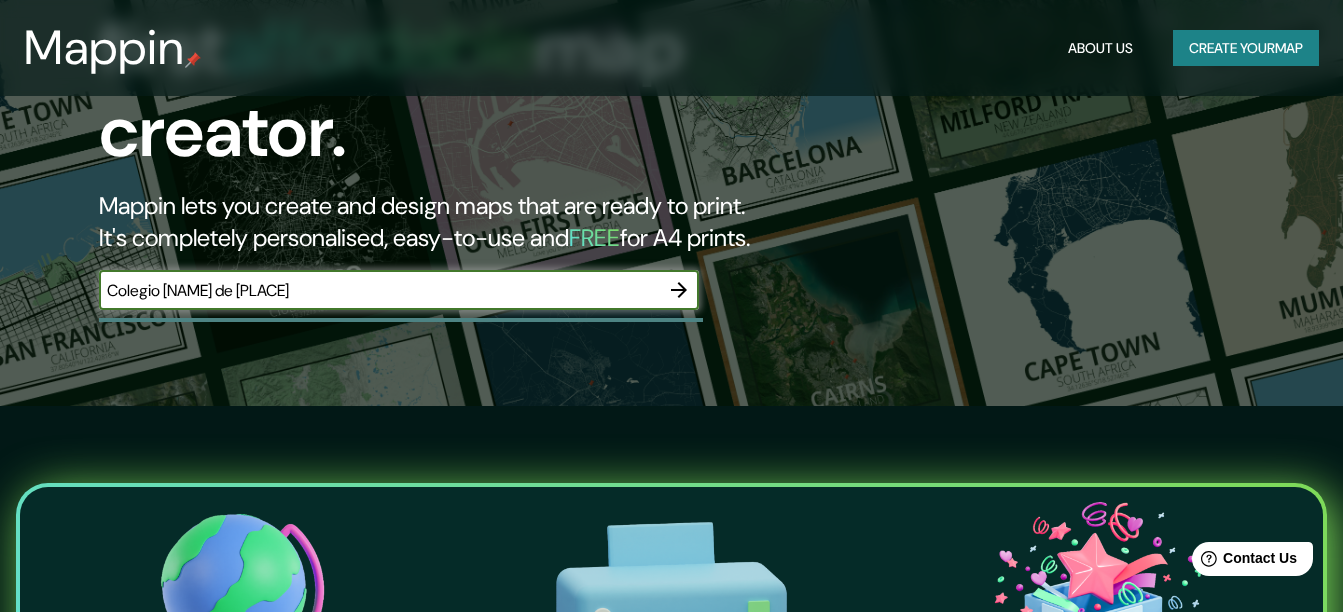 scroll, scrollTop: 300, scrollLeft: 0, axis: vertical 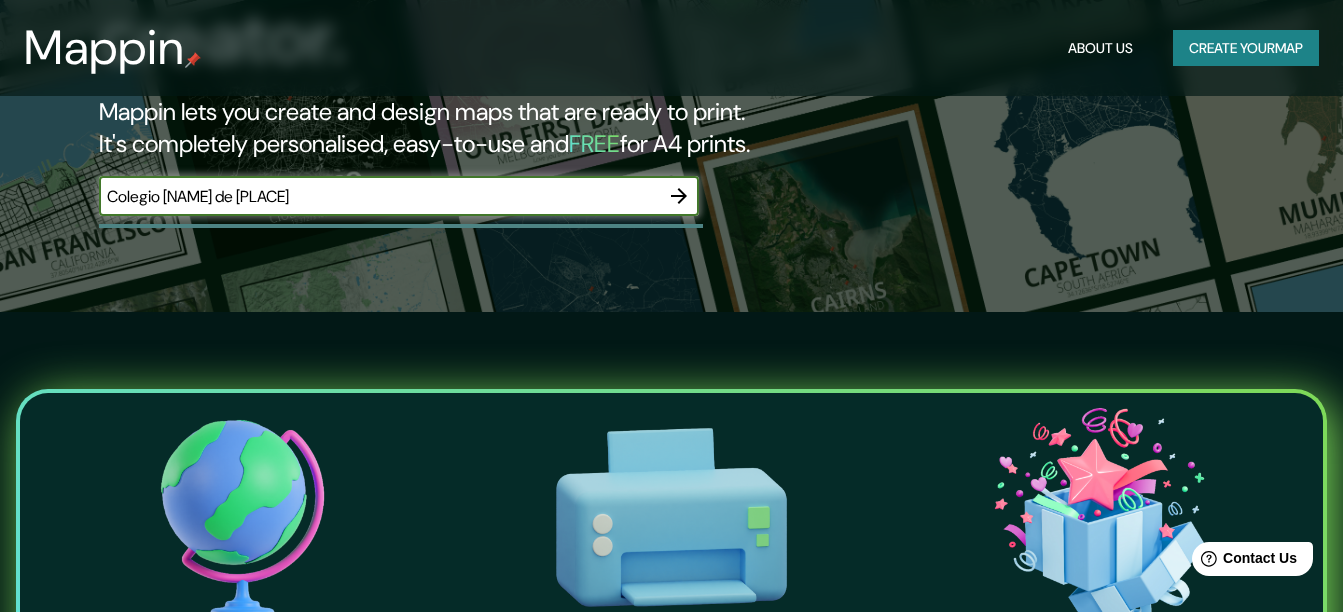 click 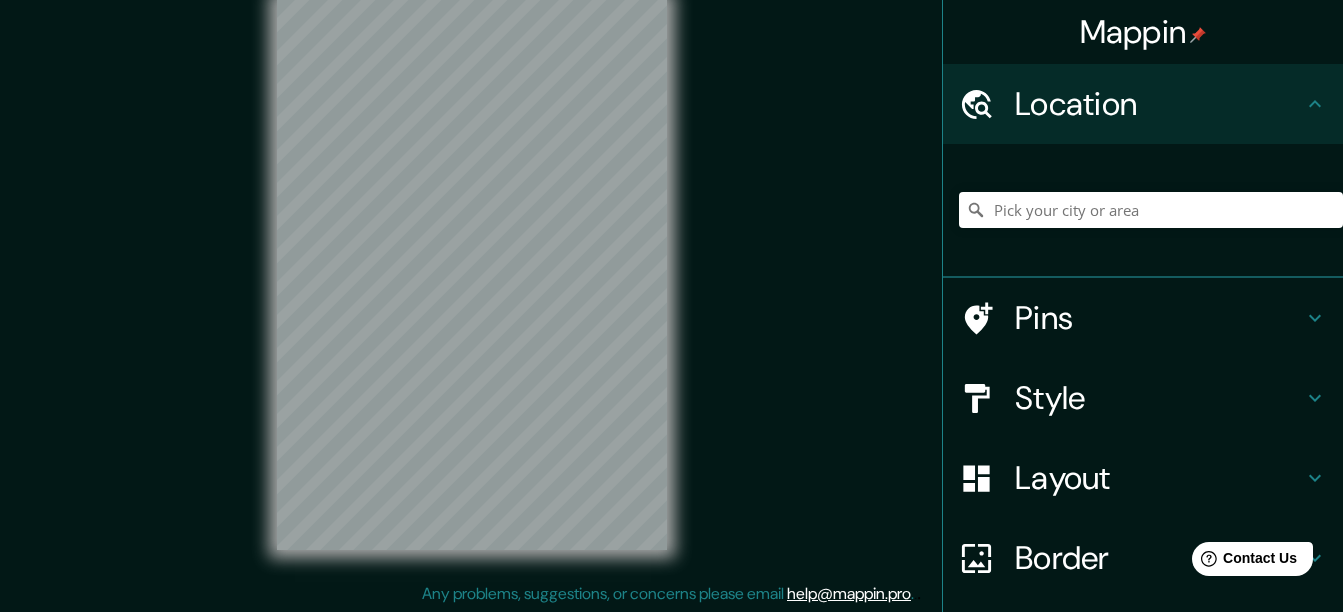 scroll, scrollTop: 0, scrollLeft: 0, axis: both 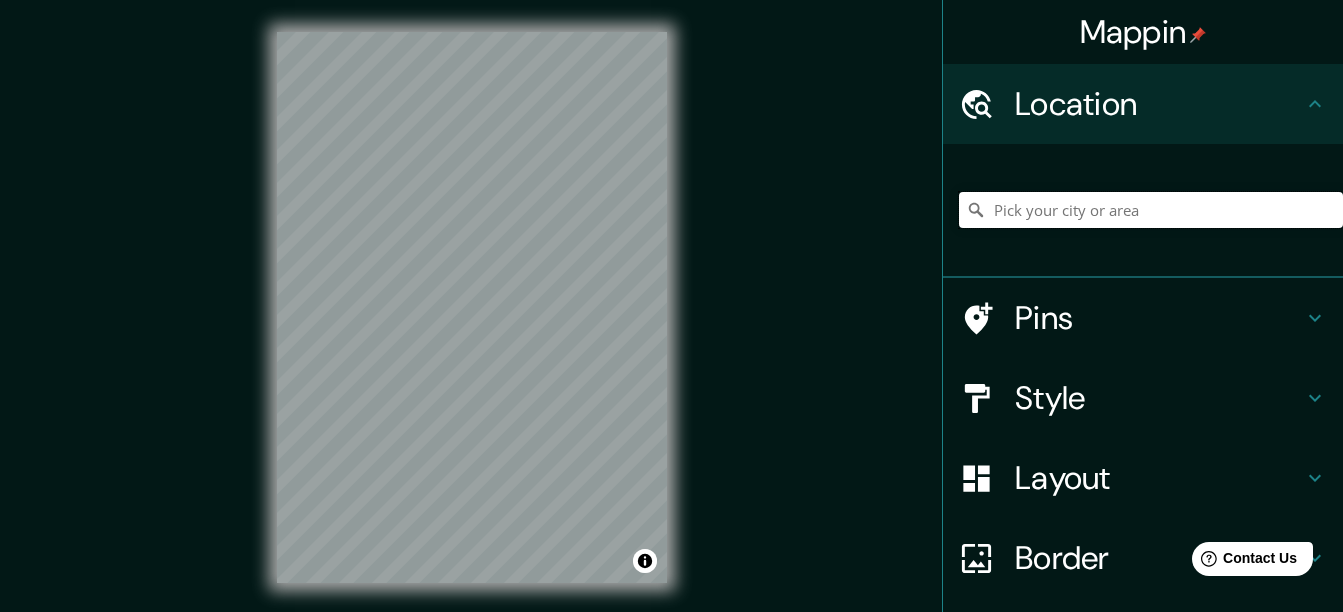 click at bounding box center (1151, 210) 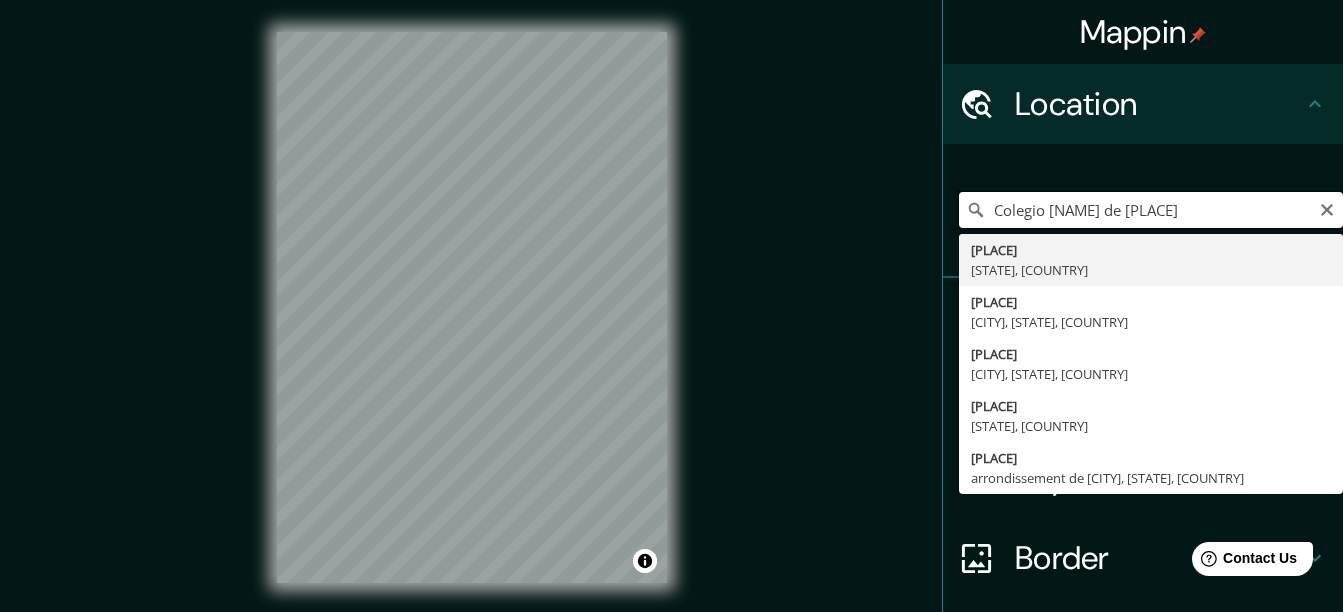 drag, startPoint x: 1187, startPoint y: 210, endPoint x: 1005, endPoint y: 202, distance: 182.17574 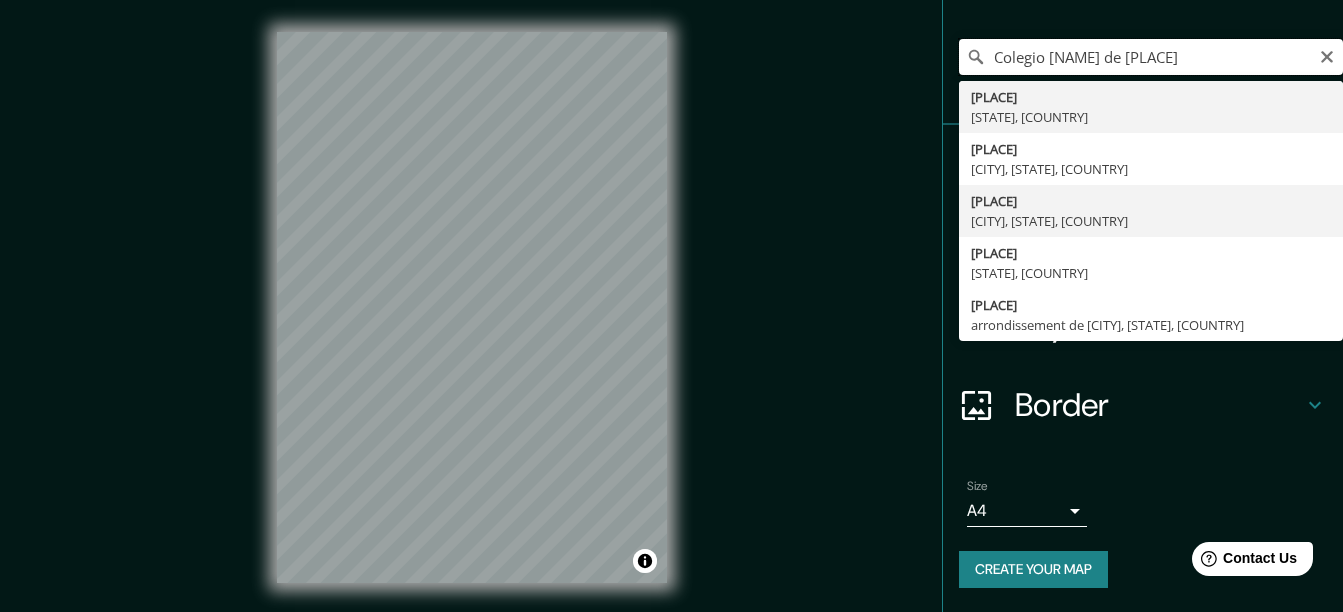 scroll, scrollTop: 0, scrollLeft: 0, axis: both 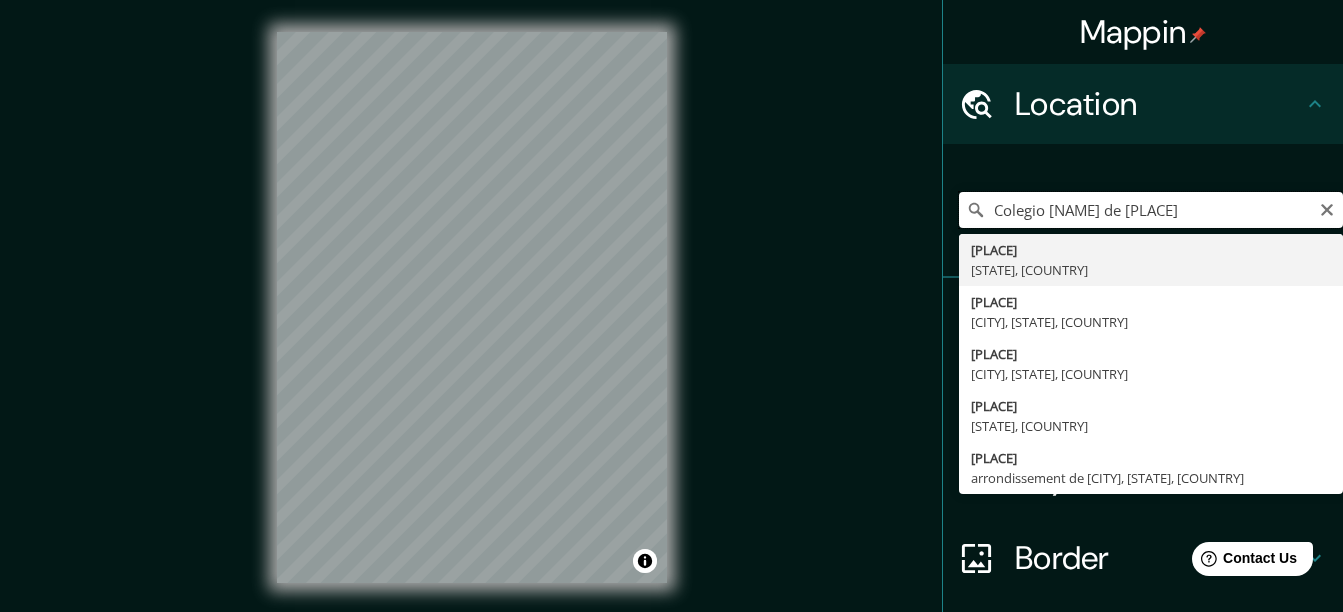 click on "Colegio [NAME] de [PLACE]" at bounding box center (1151, 210) 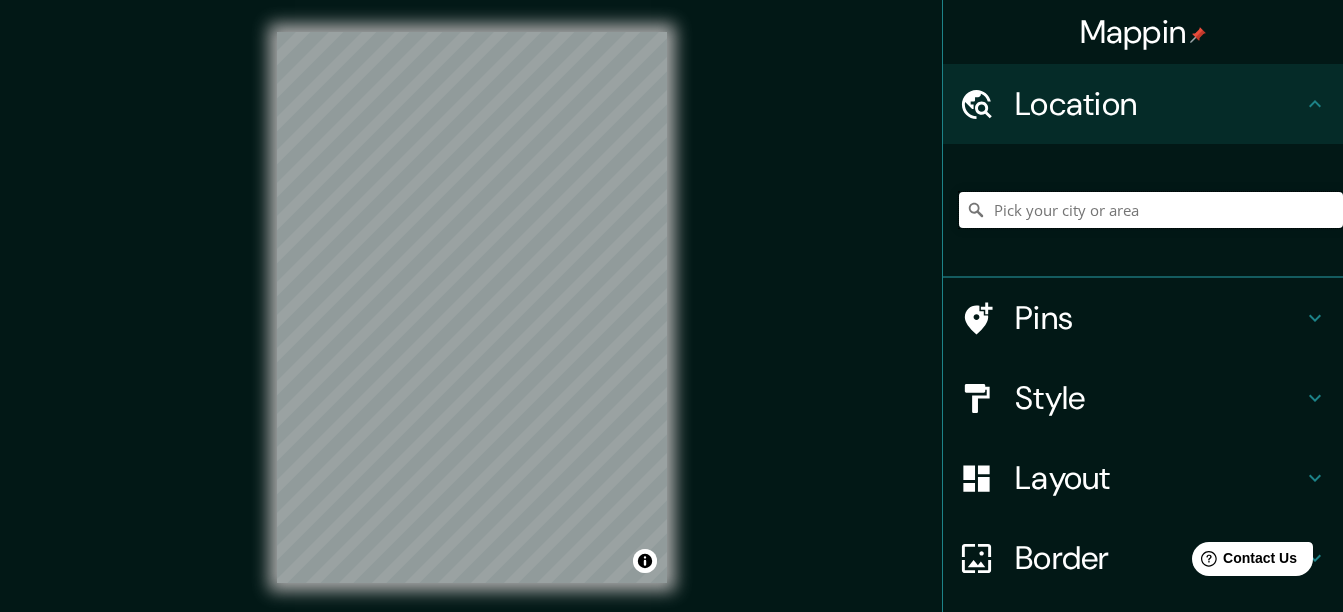 type on "l" 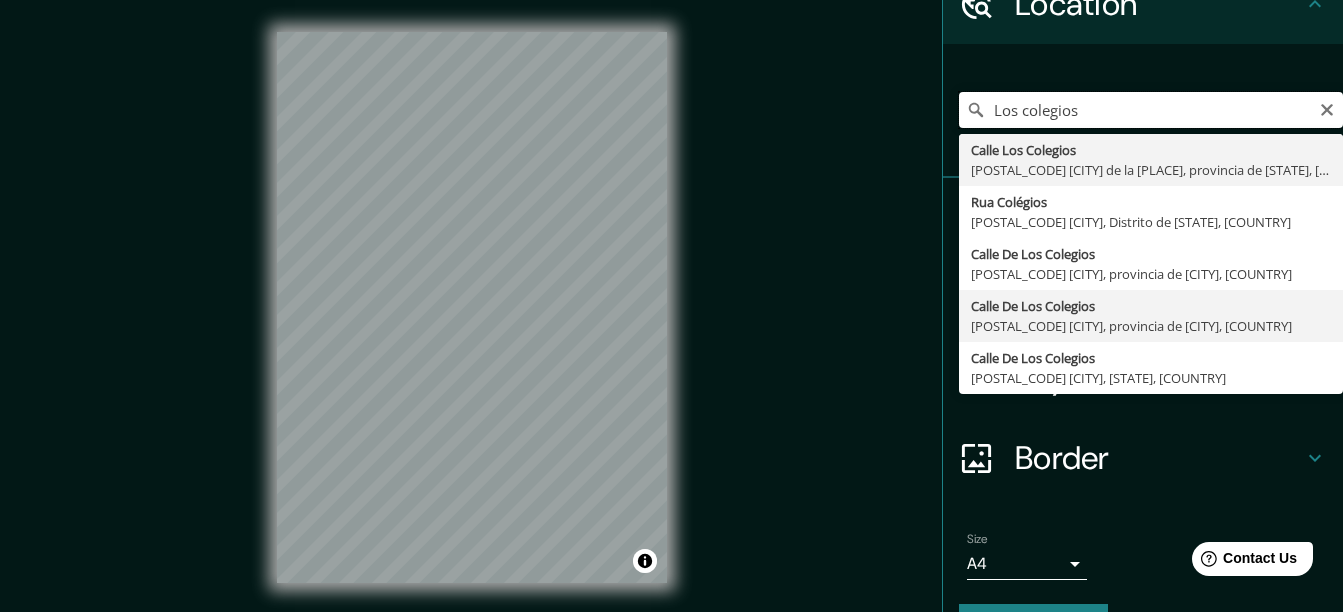 scroll, scrollTop: 0, scrollLeft: 0, axis: both 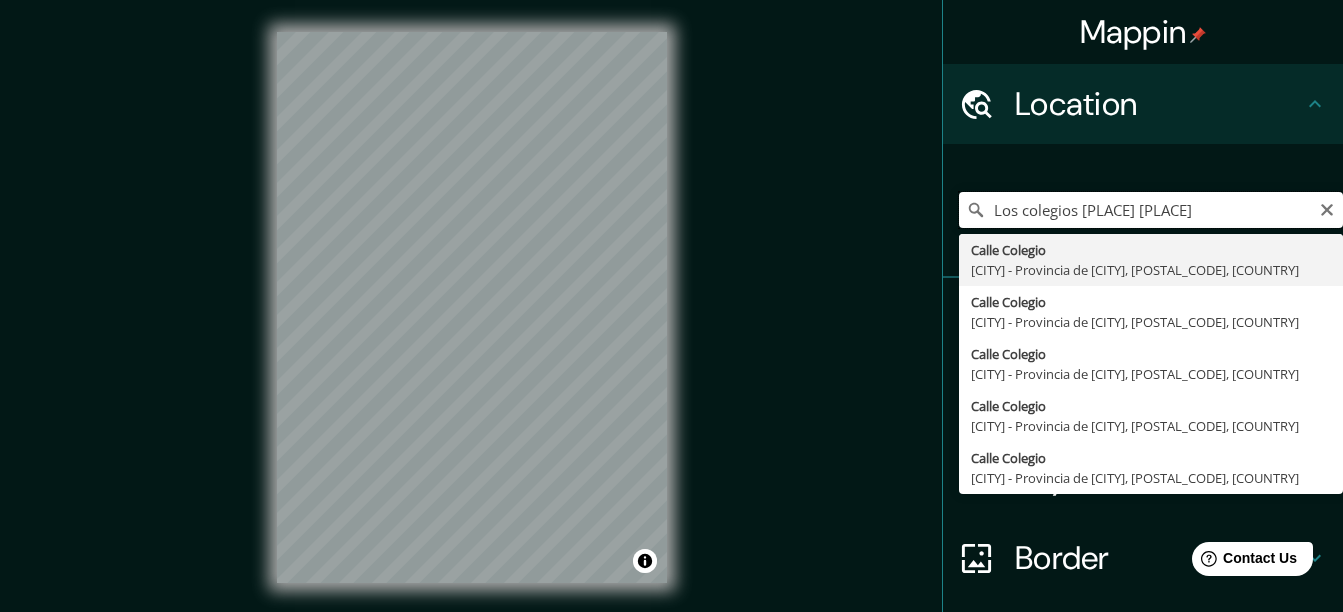 click on "Los colegios [PLACE] [PLACE]" at bounding box center (1151, 210) 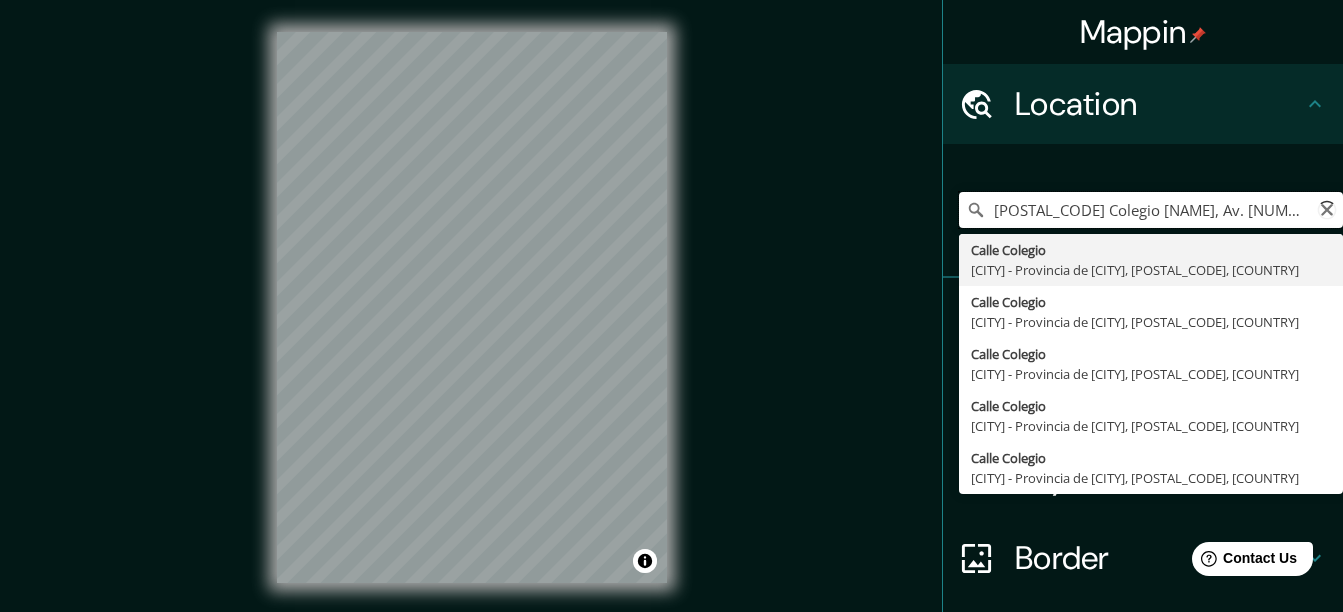 scroll, scrollTop: 0, scrollLeft: 154, axis: horizontal 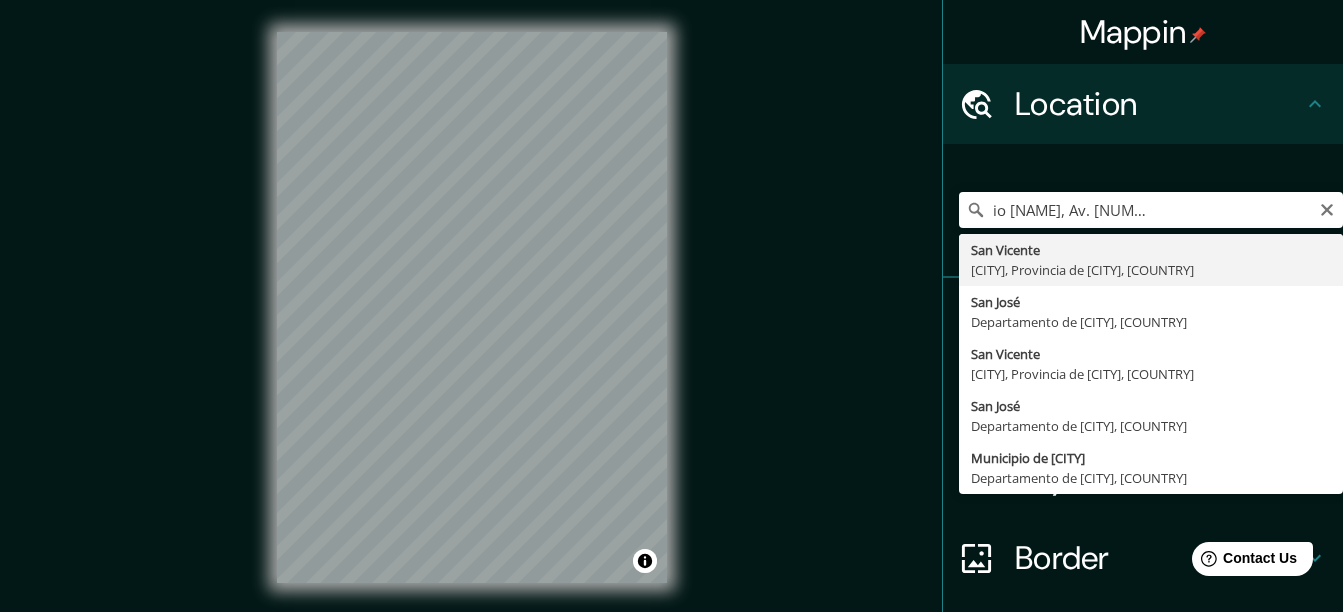 type on "[CITY], [CITY], Provincia de [CITY], [COUNTRY]" 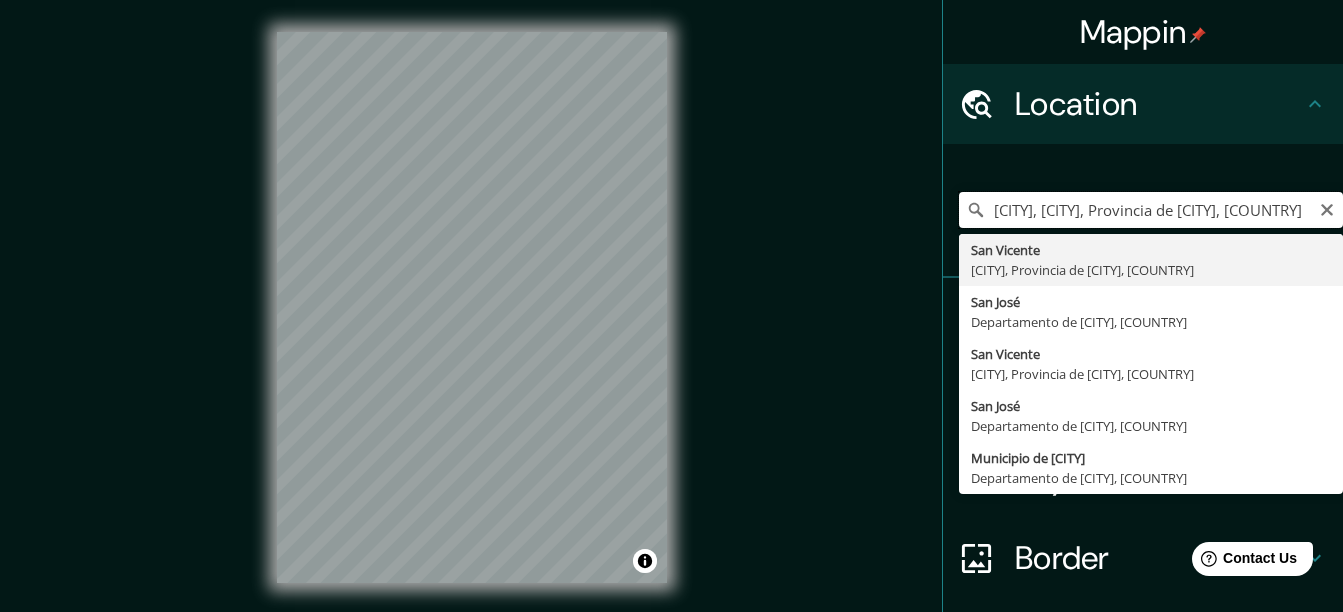 scroll, scrollTop: 0, scrollLeft: 0, axis: both 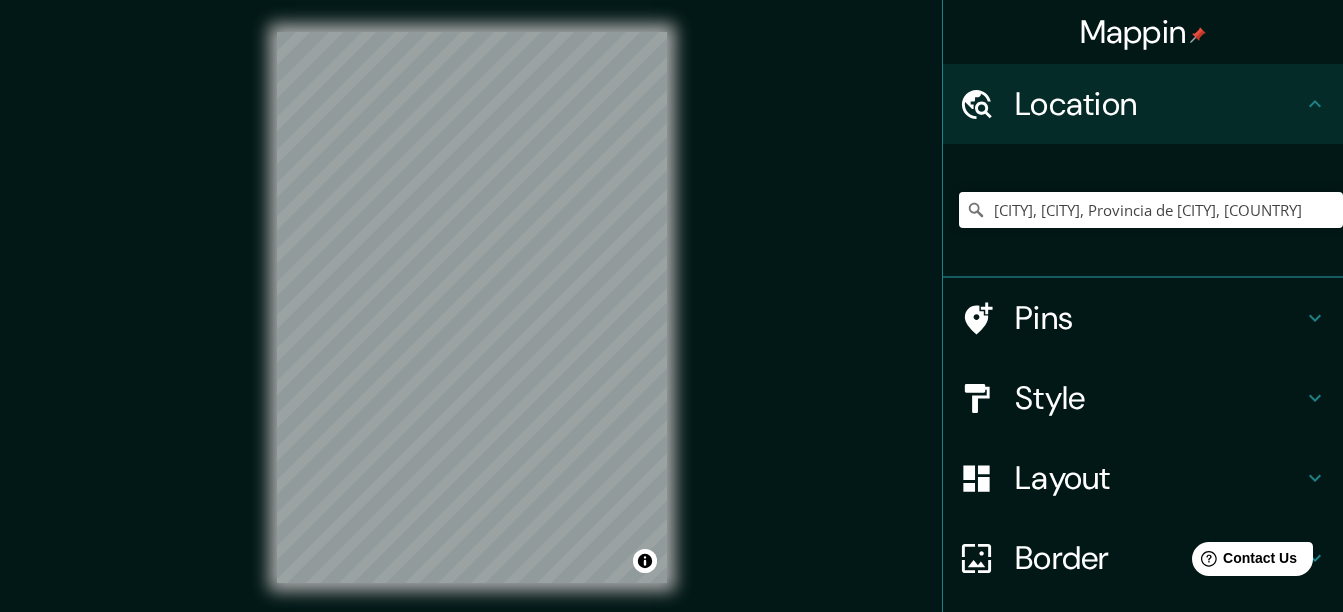 click on "Pins" at bounding box center [1159, 318] 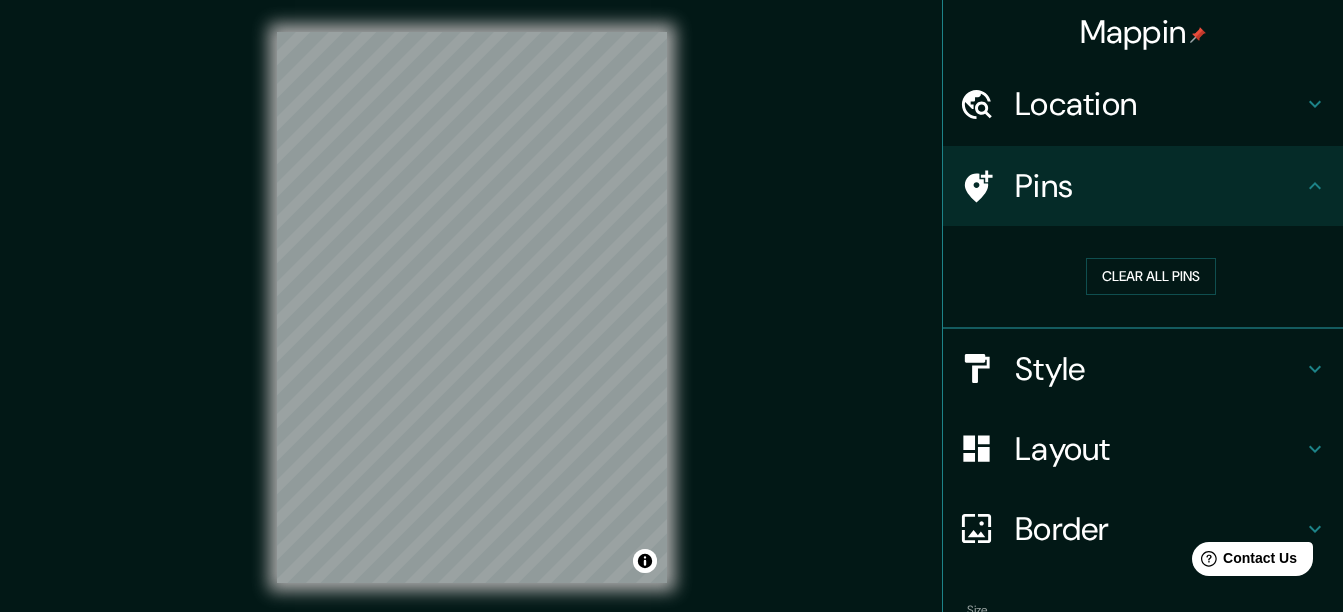 click on "Pins" at bounding box center [1159, 186] 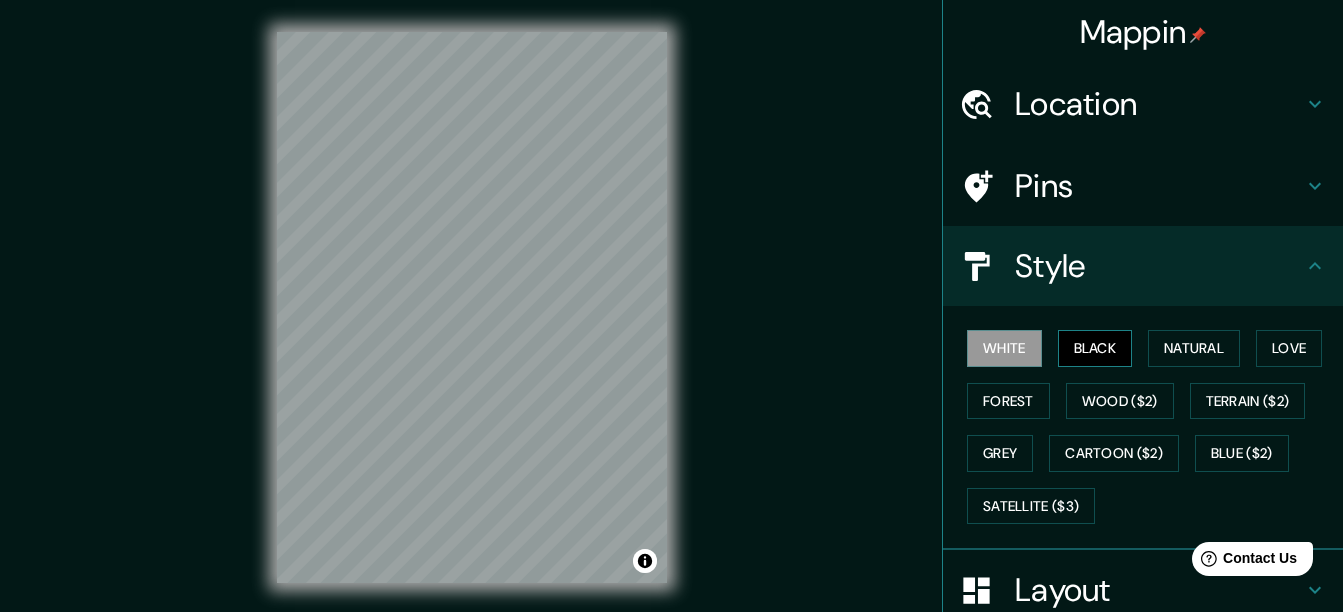 click on "Black" at bounding box center (1095, 348) 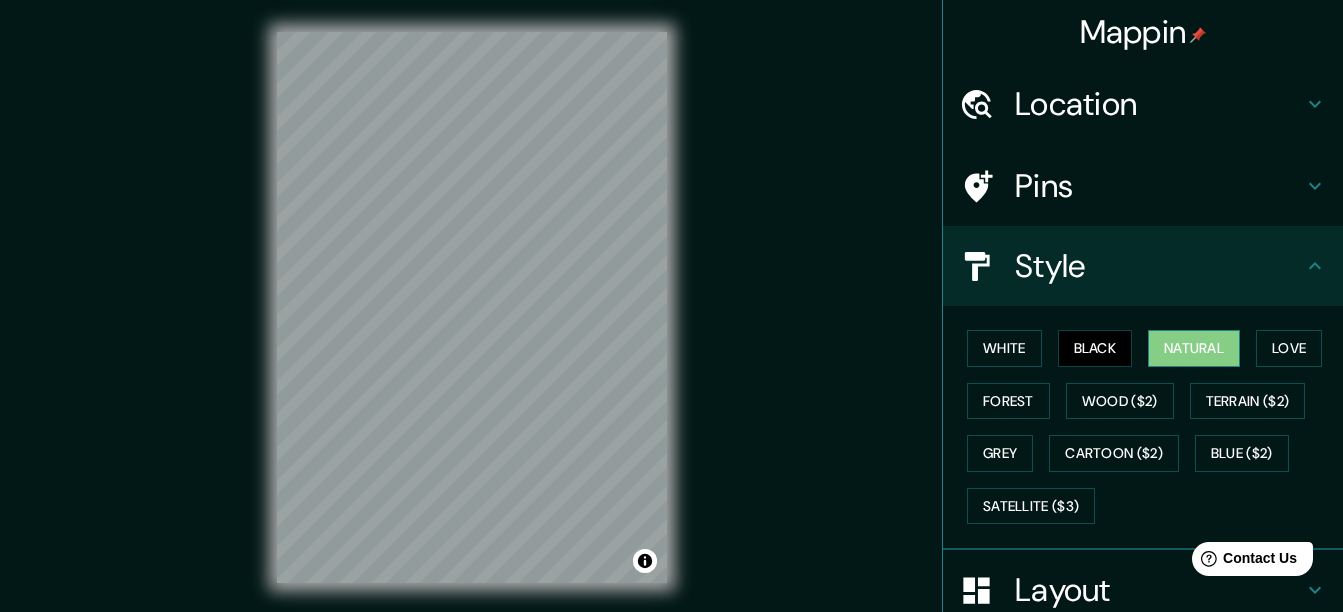 click on "Natural" at bounding box center [1194, 348] 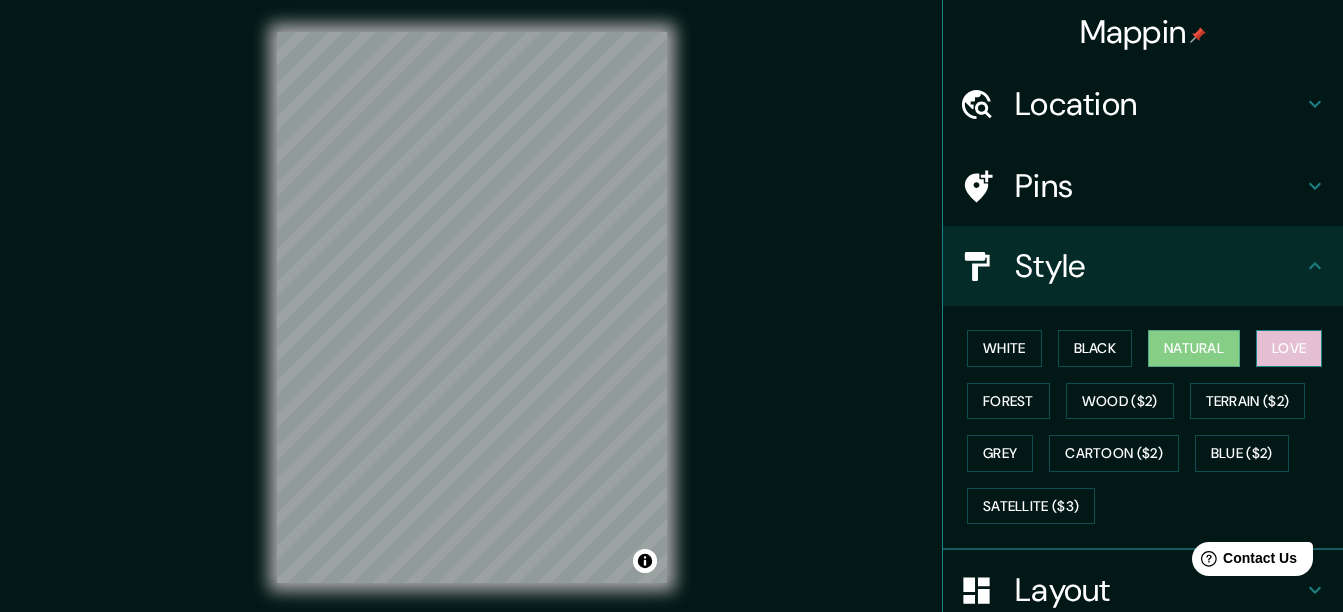 click on "Love" at bounding box center (1289, 348) 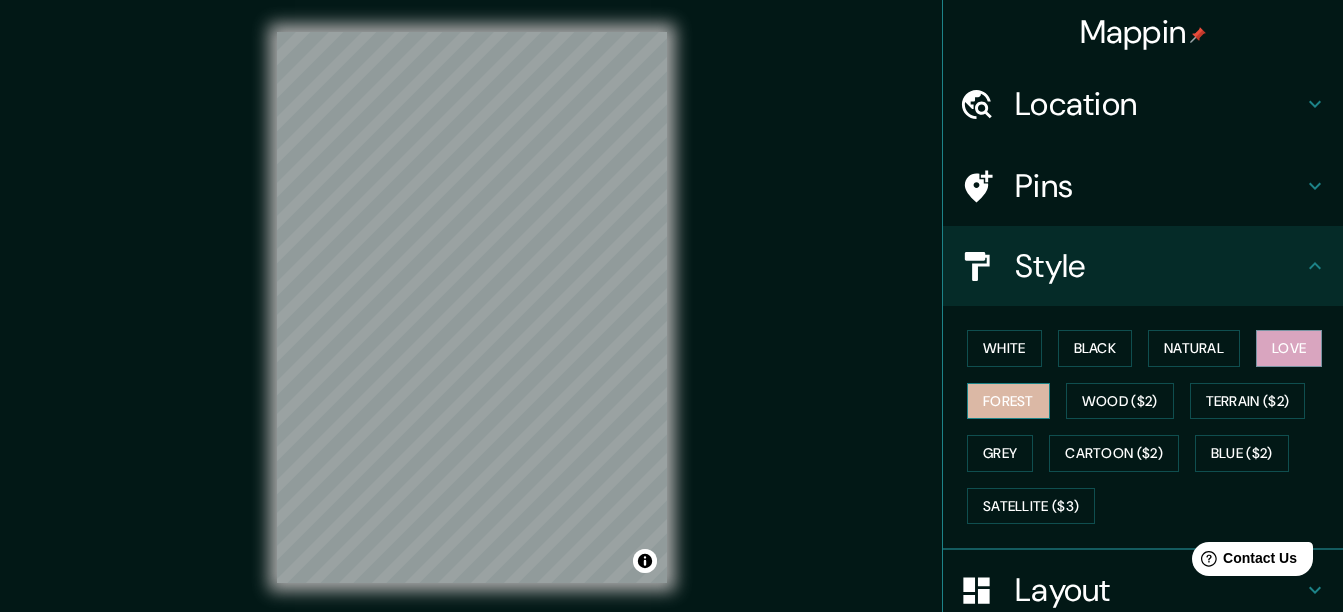 click on "Forest" at bounding box center (1008, 401) 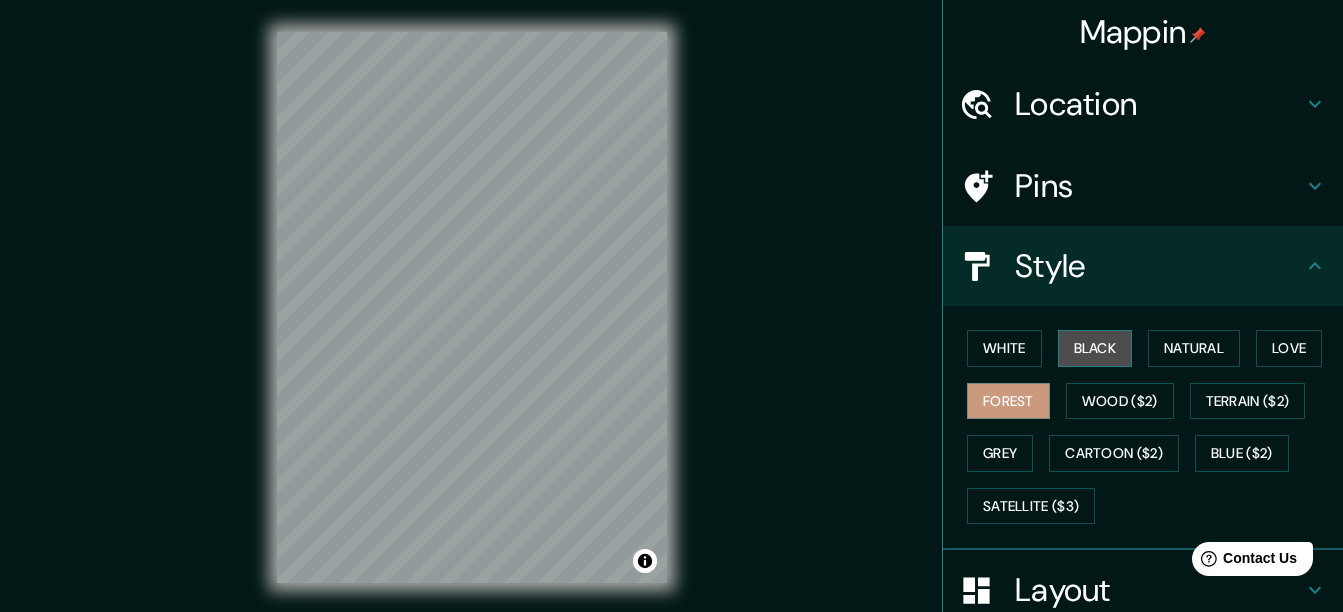 click on "Black" at bounding box center [1095, 348] 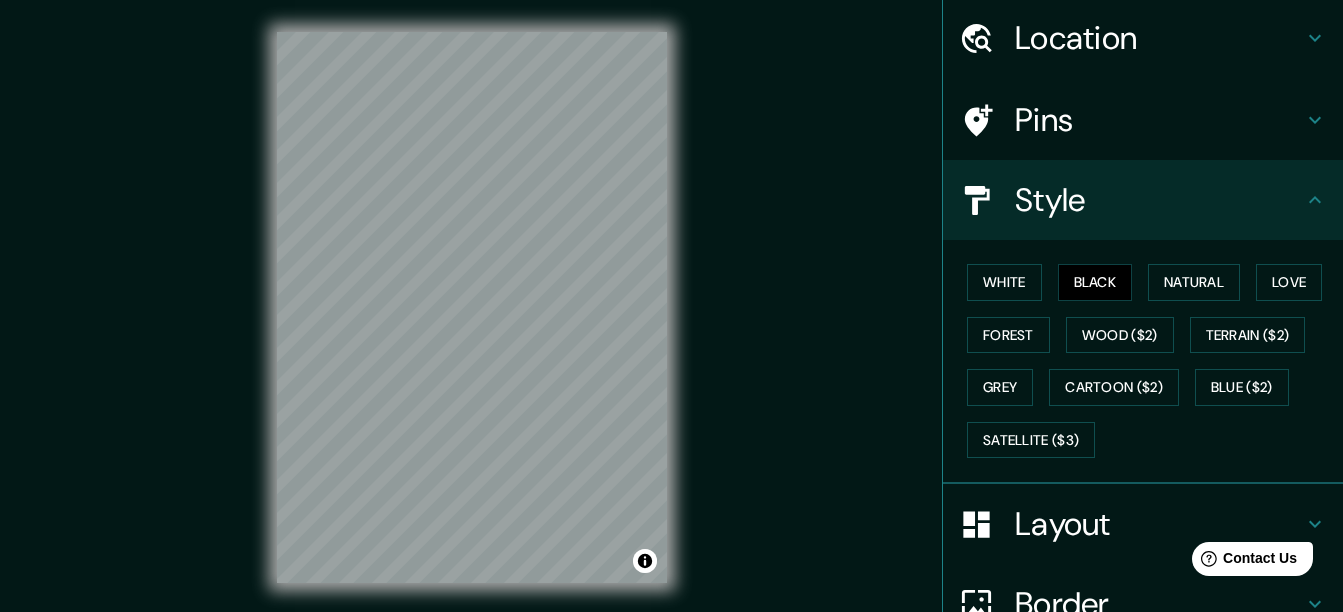 scroll, scrollTop: 100, scrollLeft: 0, axis: vertical 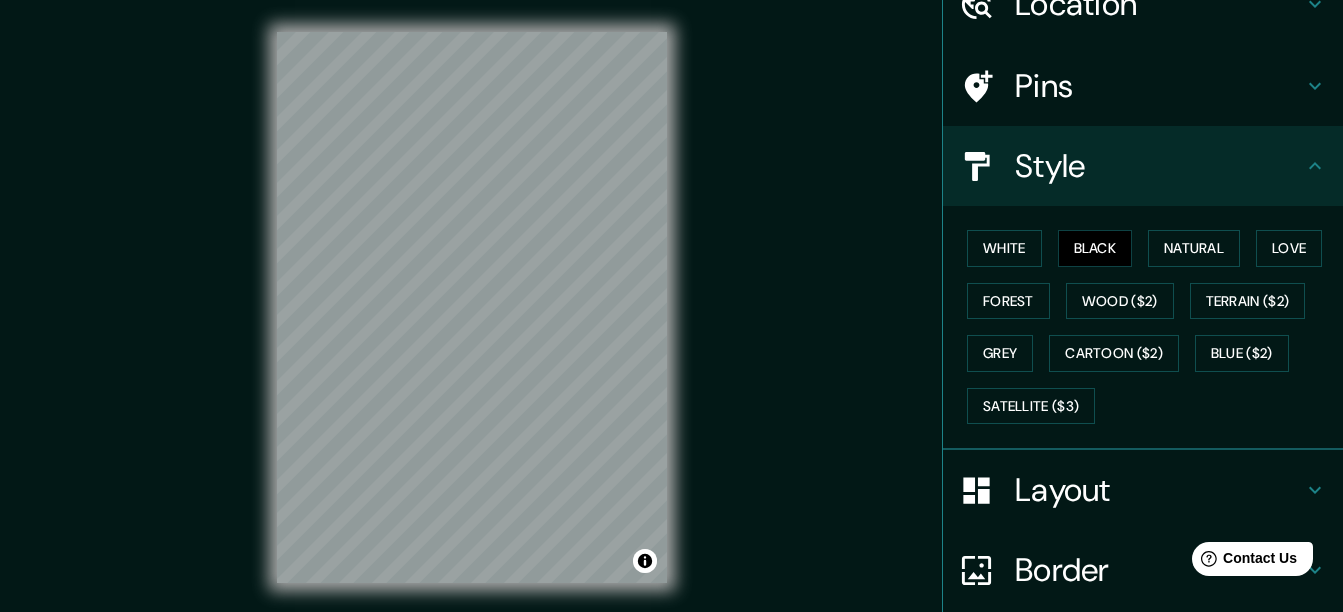 click on "Layout" at bounding box center [1159, 490] 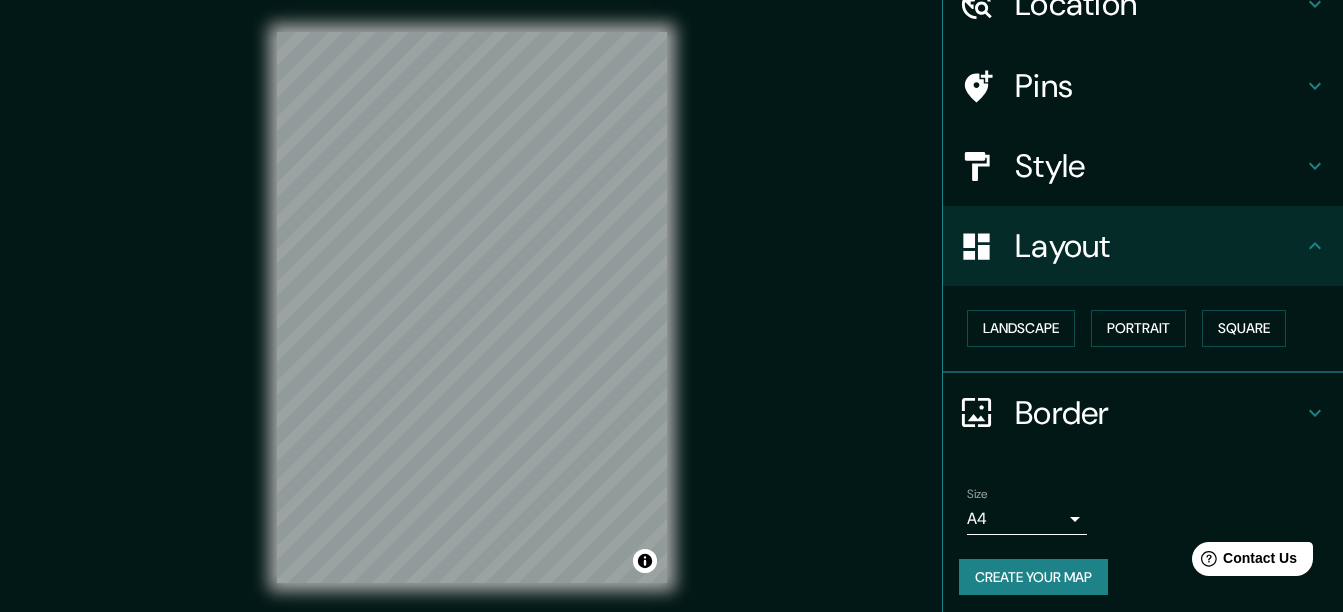 click on "Border" at bounding box center (1143, 413) 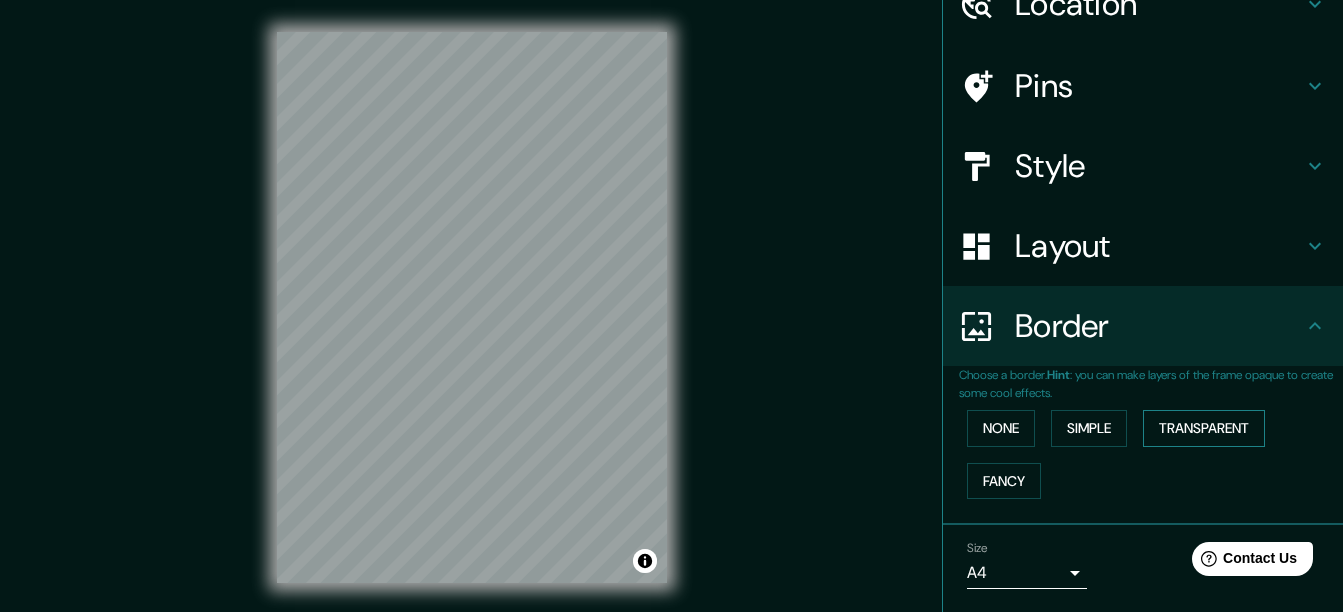 click on "Transparent" at bounding box center (1204, 428) 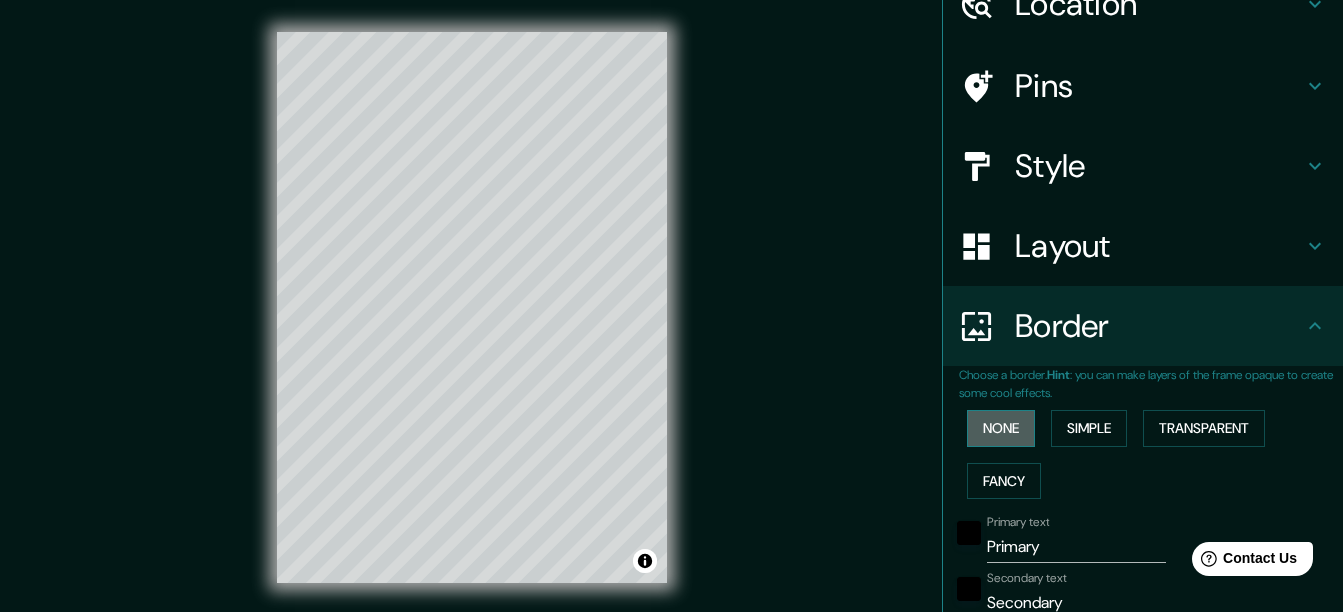 click on "None" at bounding box center (1001, 428) 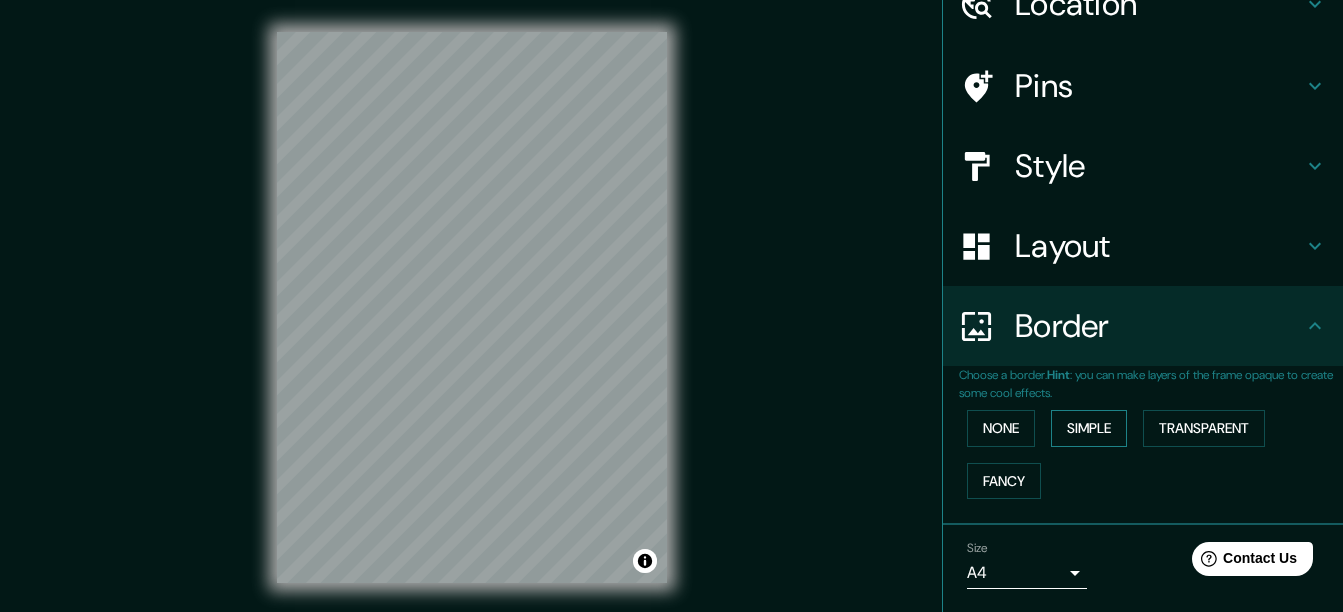 click on "Simple" at bounding box center (1089, 428) 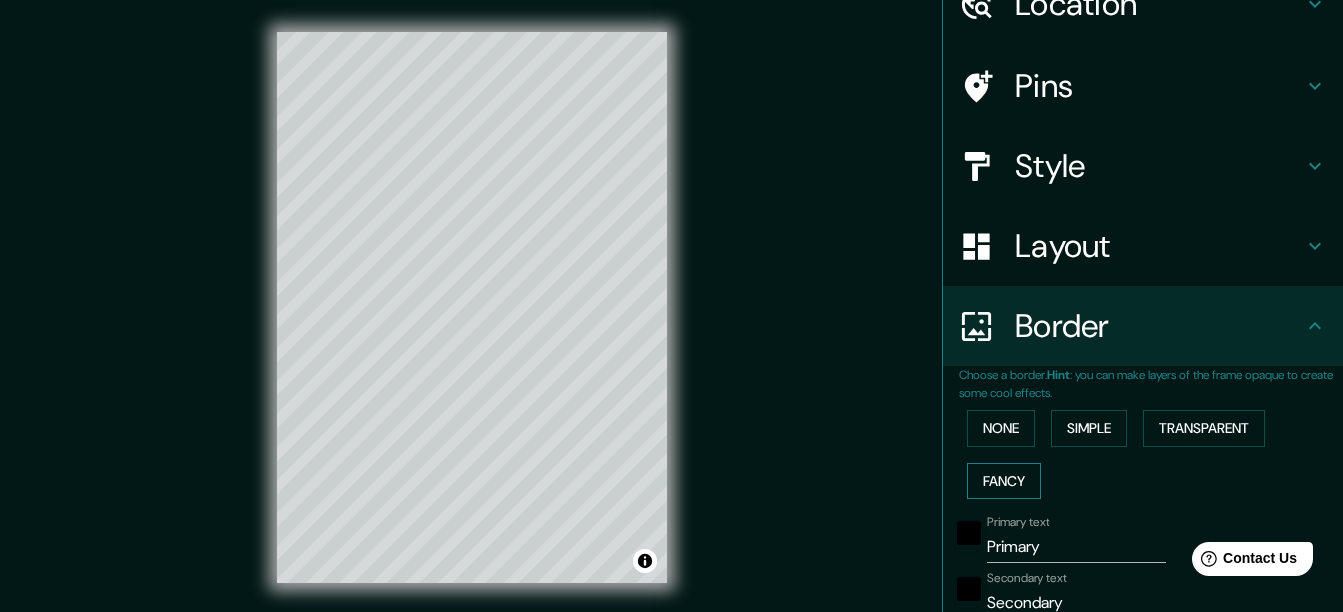 click on "Fancy" at bounding box center [1004, 481] 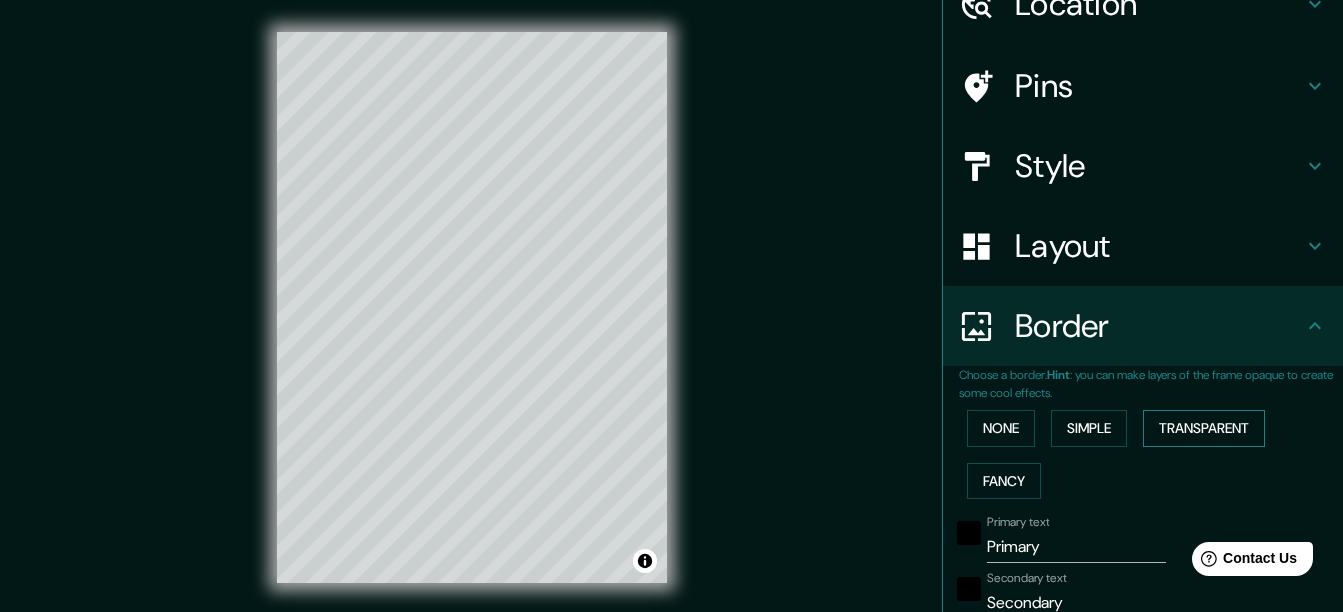 drag, startPoint x: 1153, startPoint y: 432, endPoint x: 1135, endPoint y: 432, distance: 18 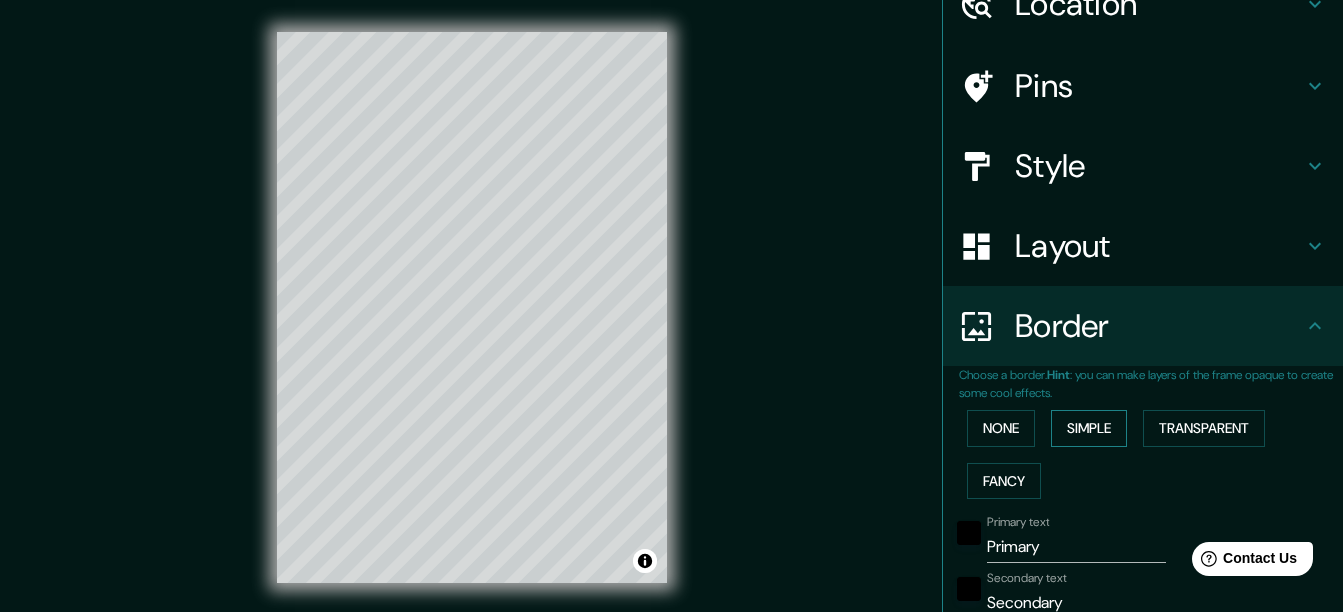 click on "Simple" at bounding box center [1089, 428] 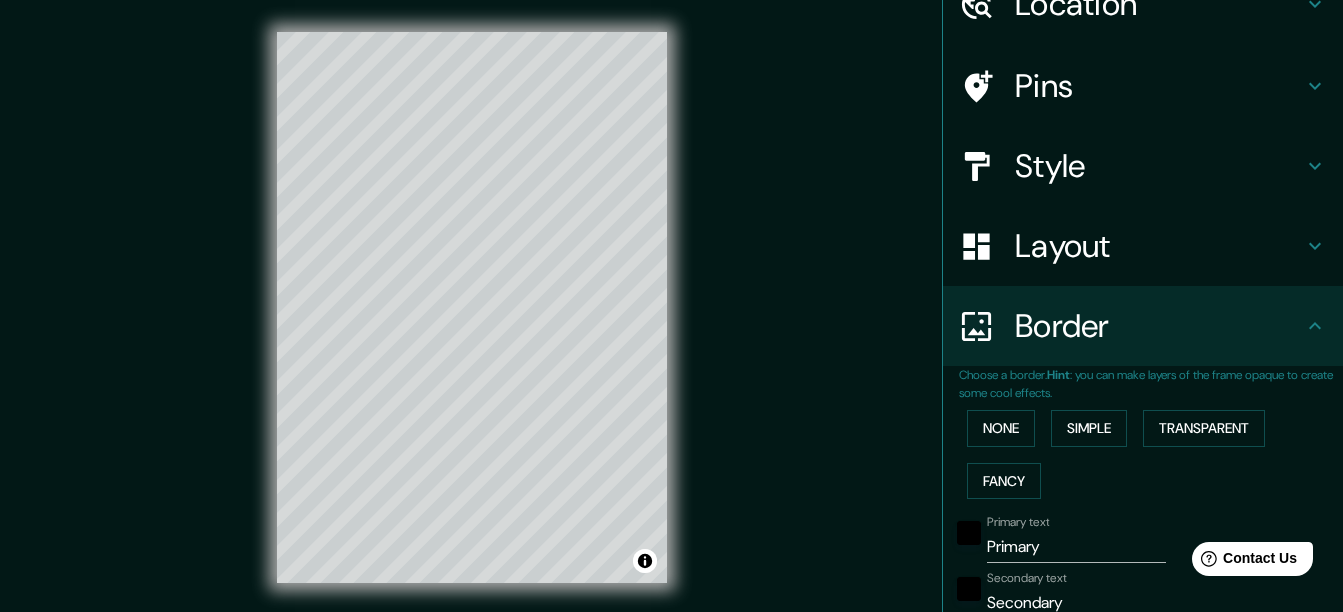 click on "None Simple Transparent Fancy" at bounding box center (1151, 454) 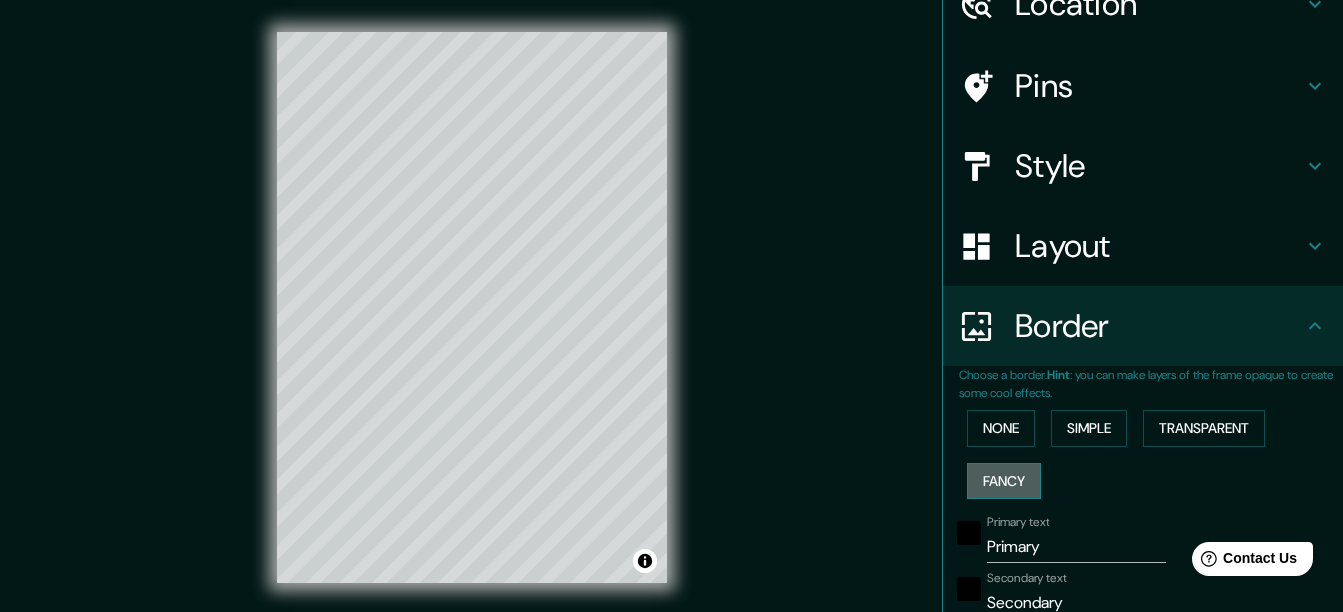 click on "Fancy" at bounding box center (1004, 481) 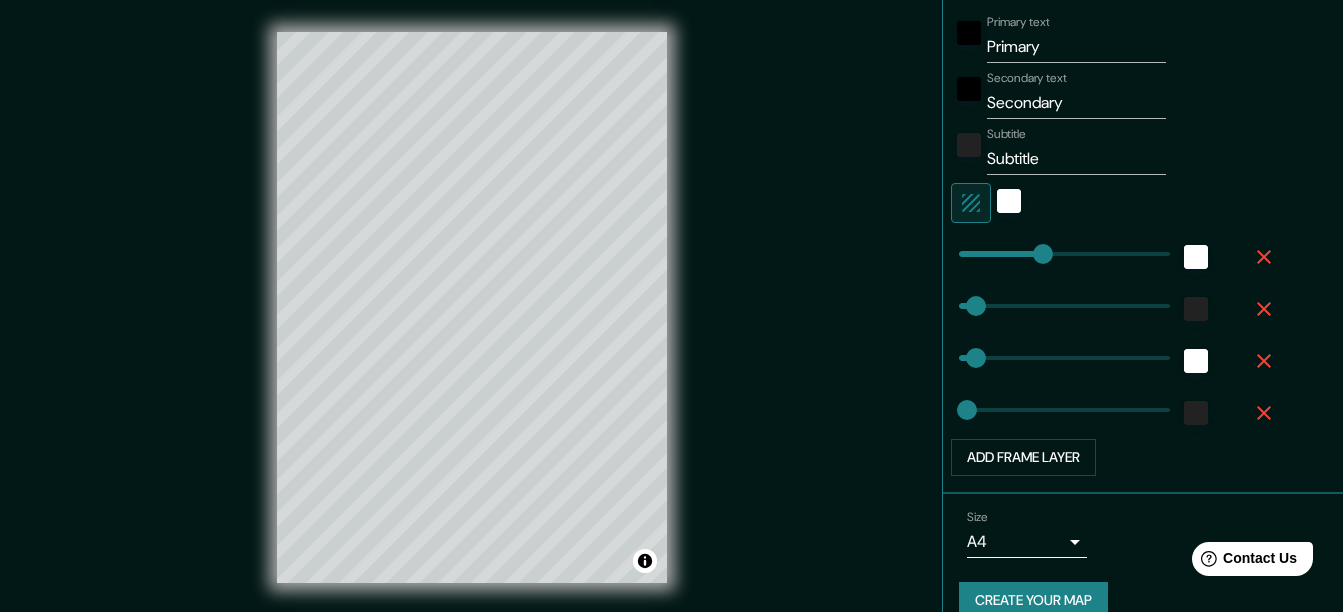 scroll, scrollTop: 630, scrollLeft: 0, axis: vertical 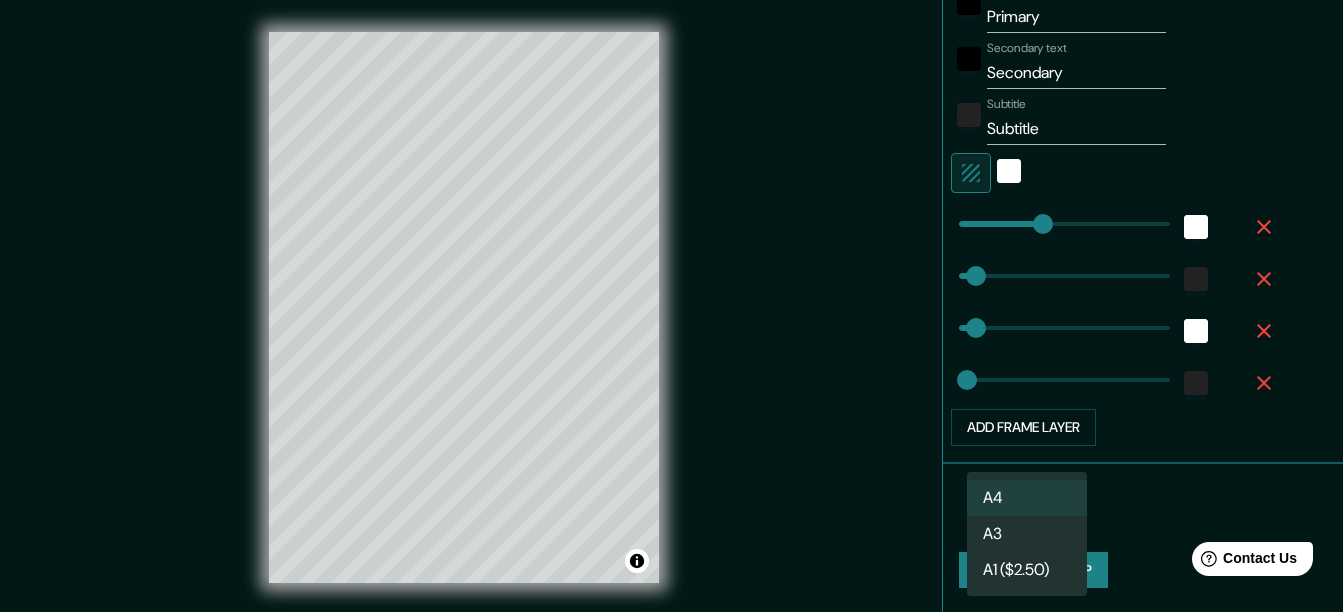 click on "Mappin Location [CITY], [CITY], Provincia de [CITY], [COUNTRY] Pins Style Layout Border Choose a border.  Hint : you can make layers of the frame opaque to create some cool effects. None Simple Transparent Fancy Primary text Primary Secondary text Secondary Subtitle Subtitle Add frame layer Size A4 single Create your map © Mapbox   © OpenStreetMap   Improve this map Any problems, suggestions, or concerns please email    help@mappin.pro . . . A4 A3 A1 ($2.50)" at bounding box center (671, 306) 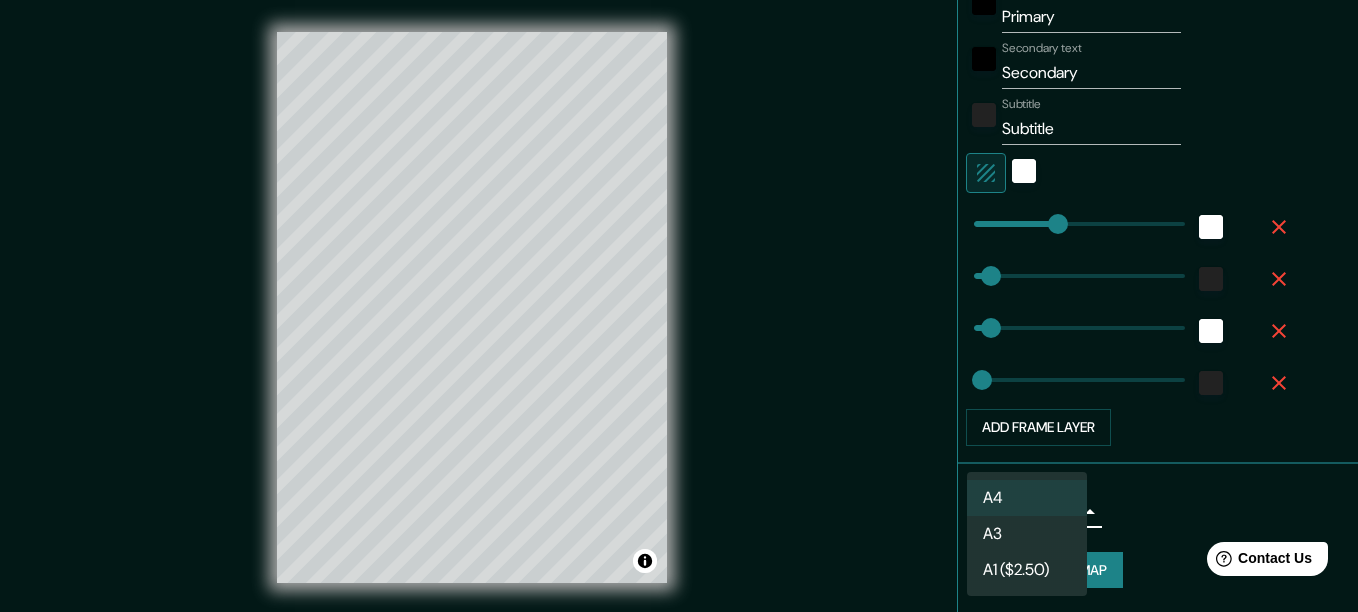 click on "A3" at bounding box center [1027, 534] 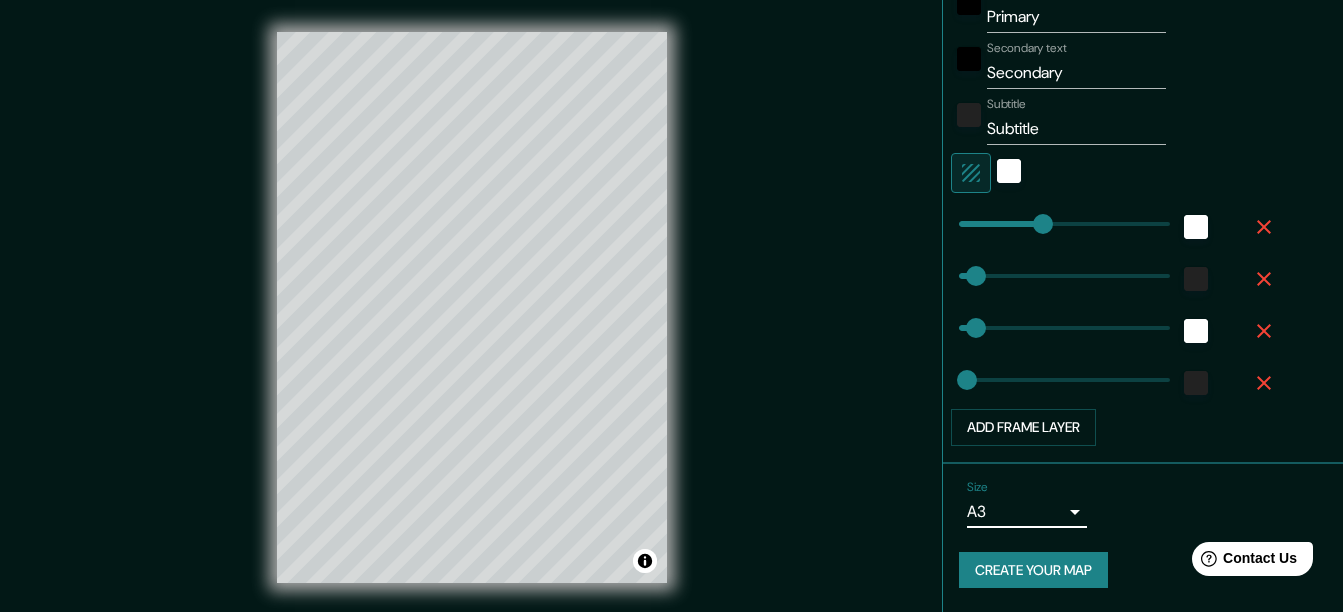 click on "Mappin Location [CITY], [CITY], Provincia de [CITY], [COUNTRY] Pins Style Layout Border Choose a border.  Hint : you can make layers of the frame opaque to create some cool effects. None Simple Transparent Fancy Primary text Primary Secondary text Secondary Subtitle Subtitle Add frame layer Size A3 a4 Create your map © Mapbox   © OpenStreetMap   Improve this map Any problems, suggestions, or concerns please email    help@mappin.pro . . ." at bounding box center (671, 306) 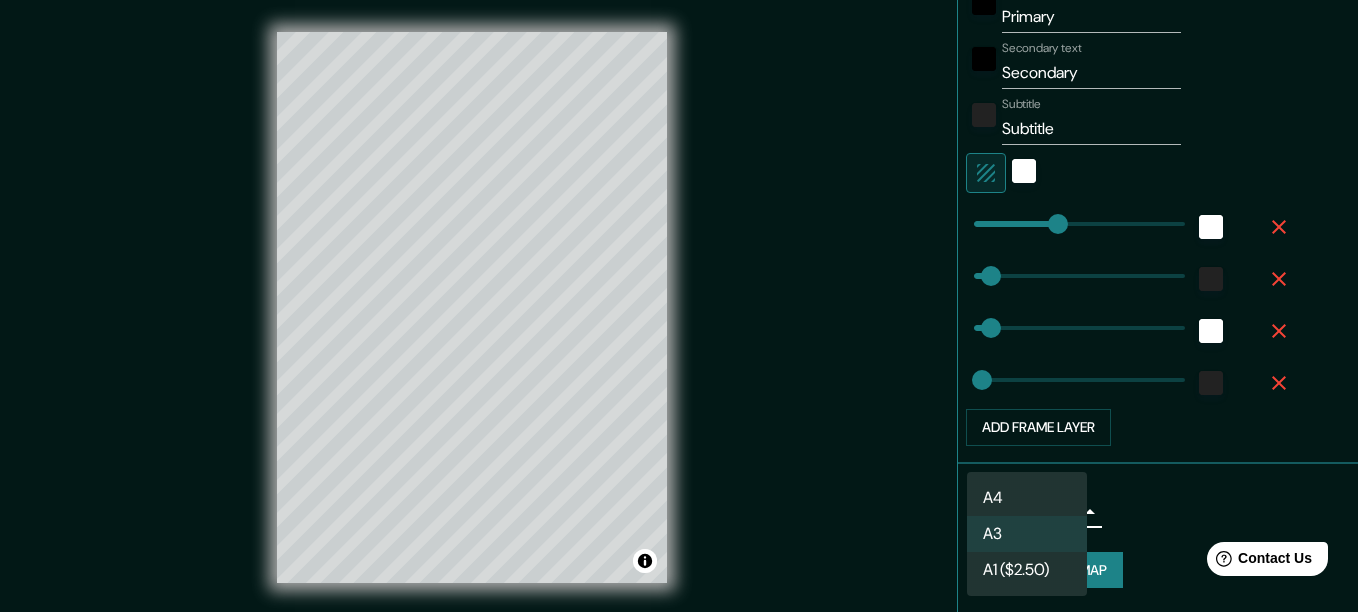 click on "A4" at bounding box center [1027, 498] 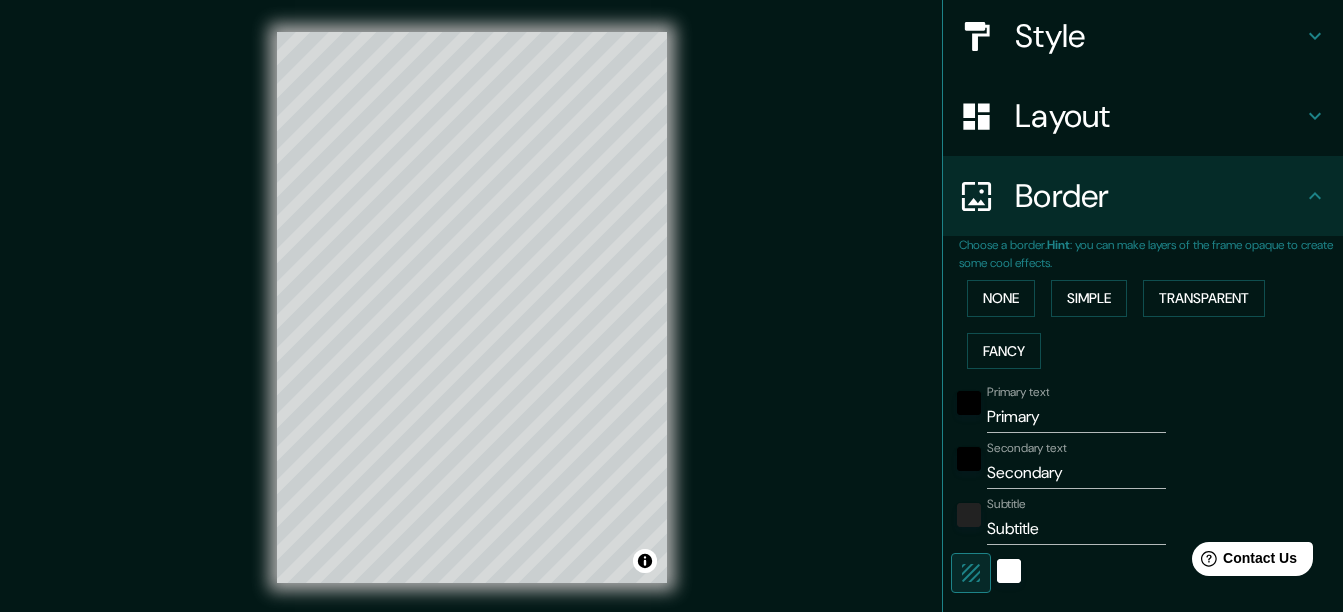scroll, scrollTop: 0, scrollLeft: 0, axis: both 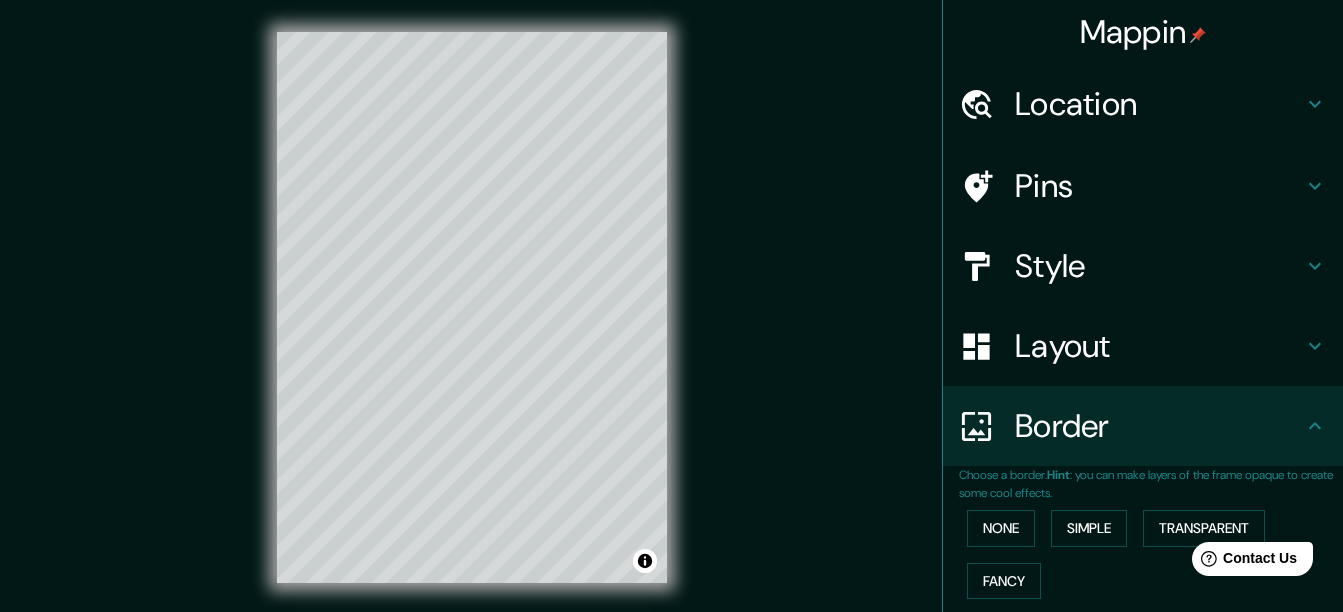 click on "Border" at bounding box center [1159, 426] 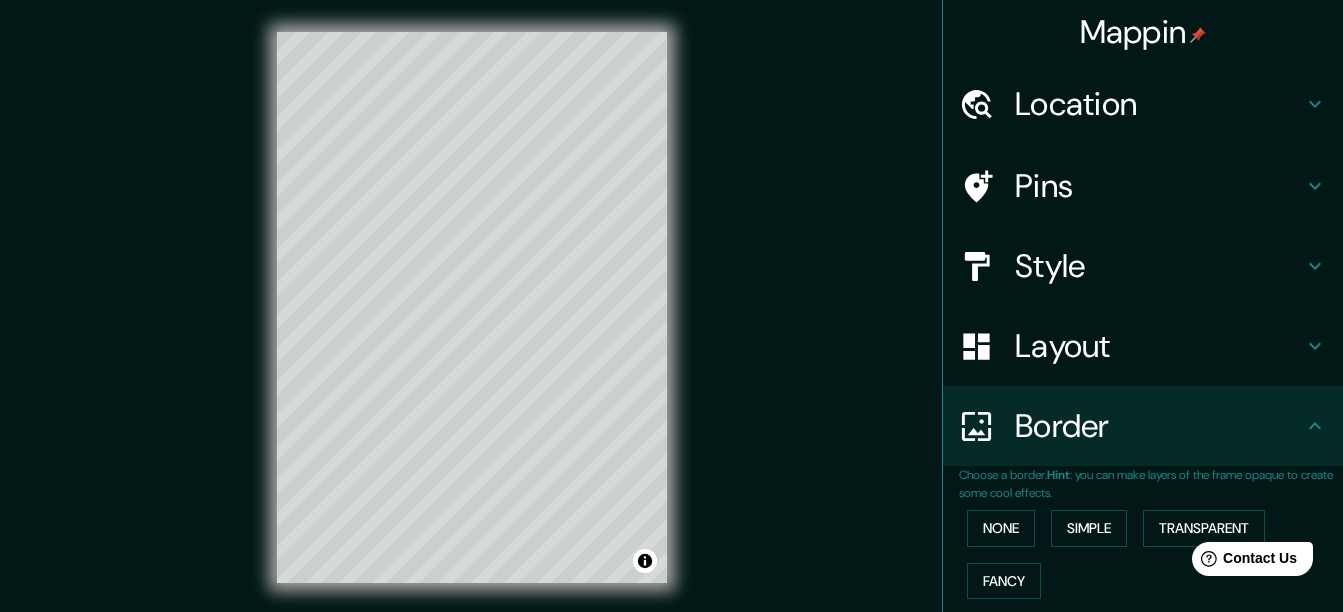click 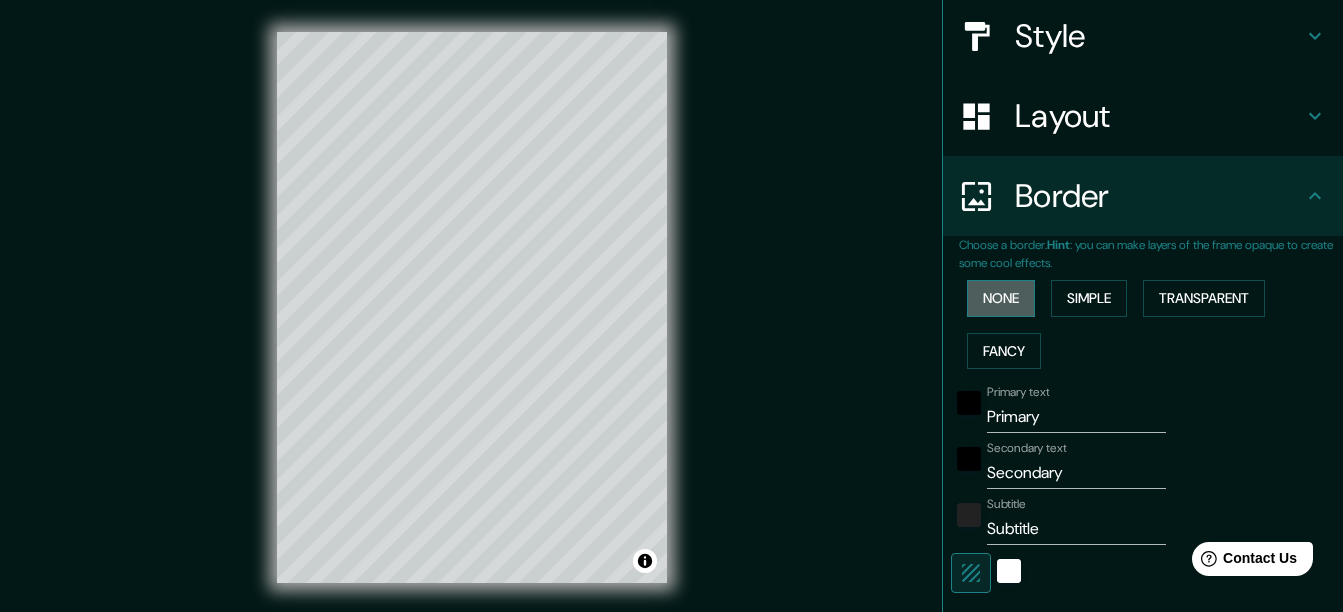 click on "None" at bounding box center [1001, 298] 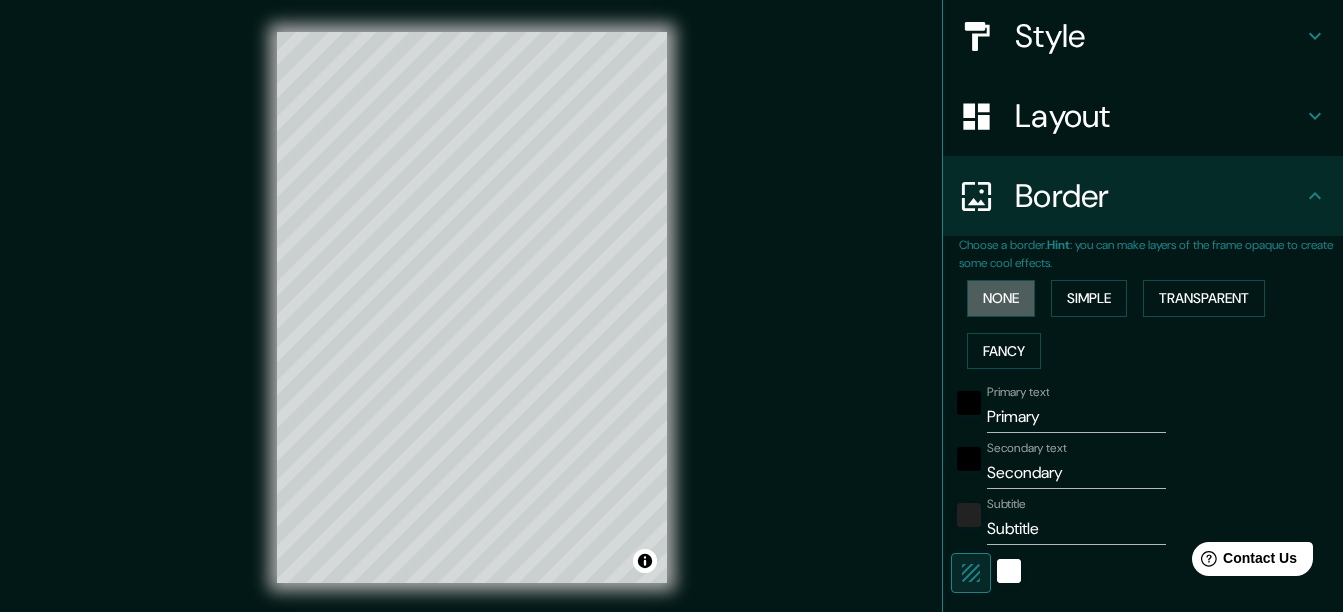 scroll, scrollTop: 162, scrollLeft: 0, axis: vertical 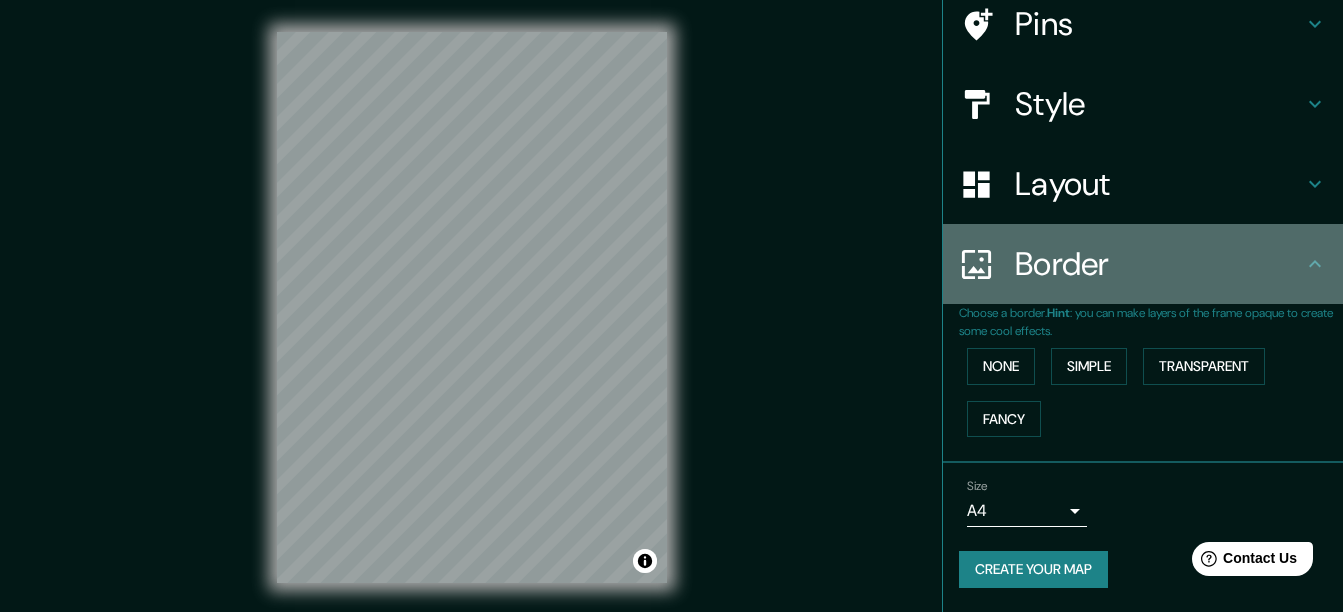 click 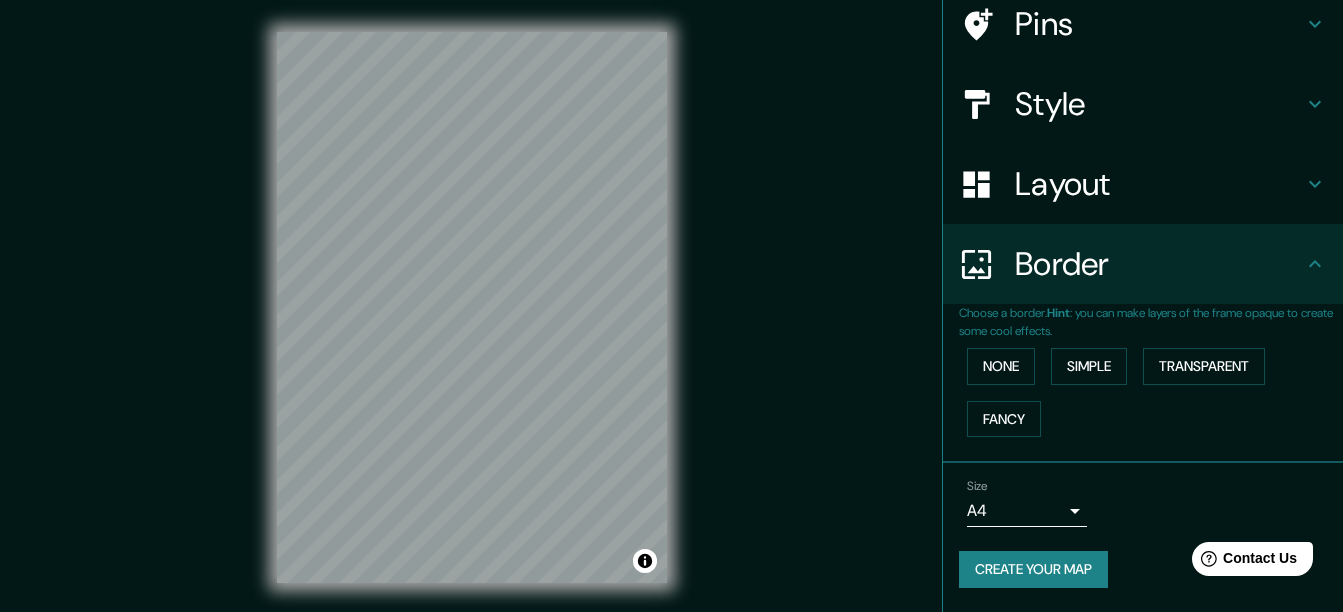 click 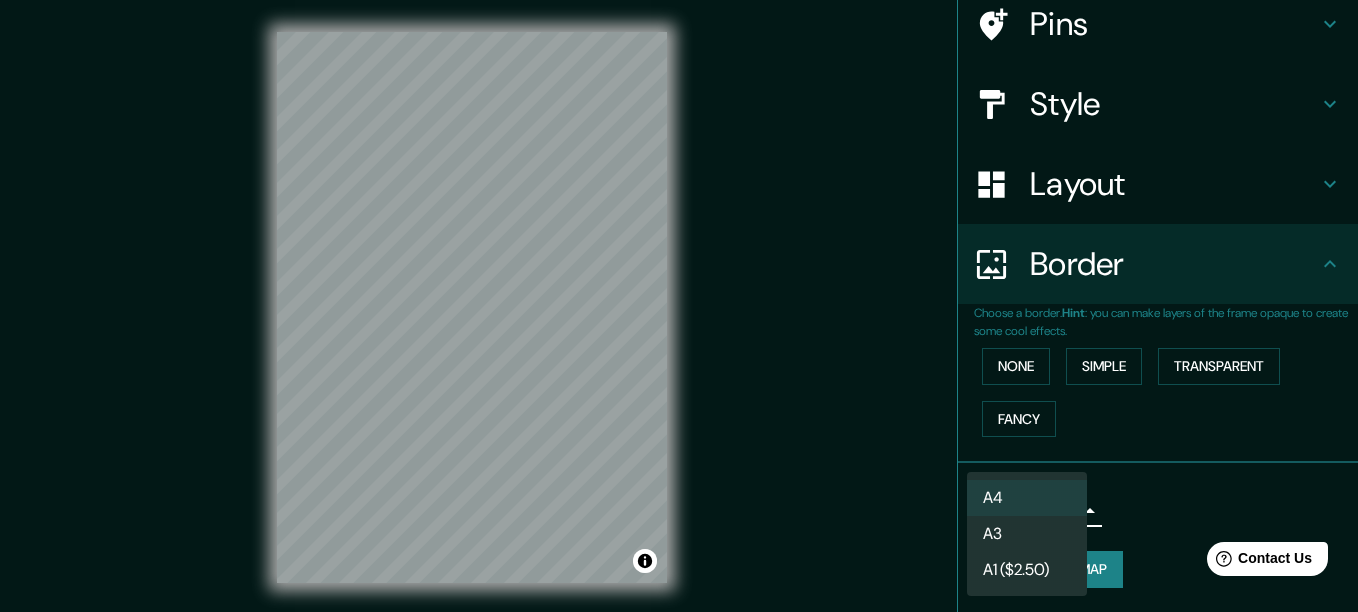 click on "Mappin Location [CITY], [CITY], Provincia de [CITY], [COUNTRY] Pins Style Layout Border Choose a border.  Hint : you can make layers of the frame opaque to create some cool effects. None Simple Transparent Fancy Size A4 single Create your map © Mapbox   © OpenStreetMap   Improve this map Any problems, suggestions, or concerns please email    help@mappin.pro . . . A4 A3 A1 ($2.50)" at bounding box center (679, 306) 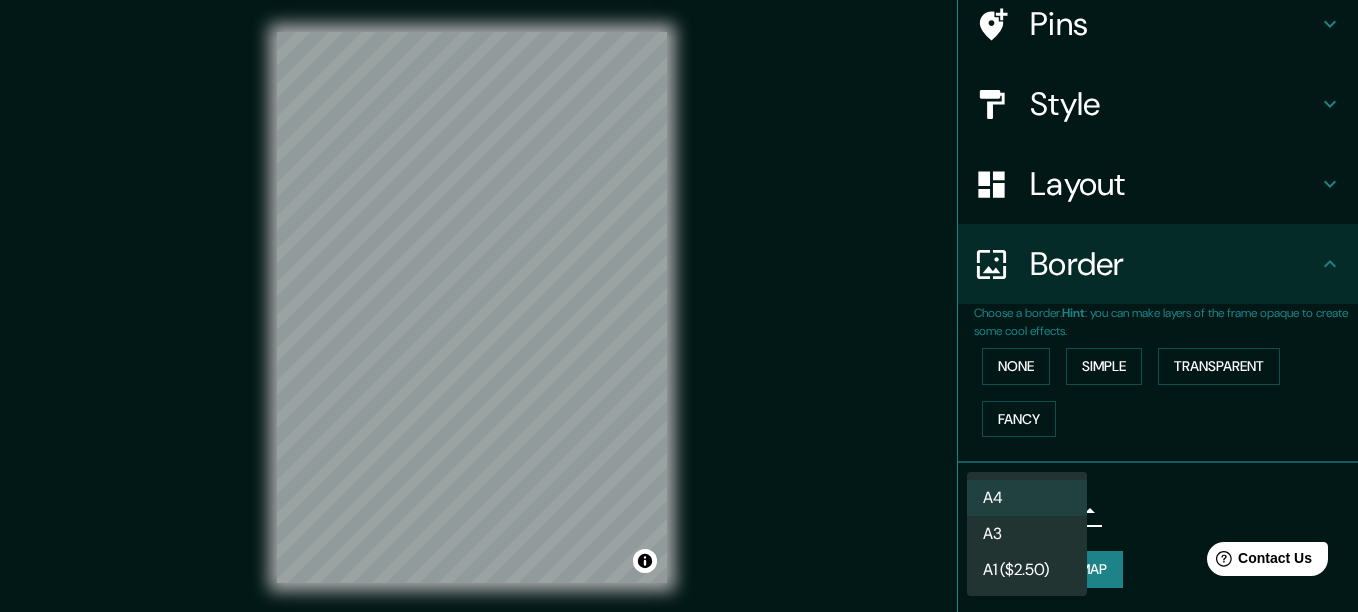 click on "A1 ($2.50)" at bounding box center (1027, 570) 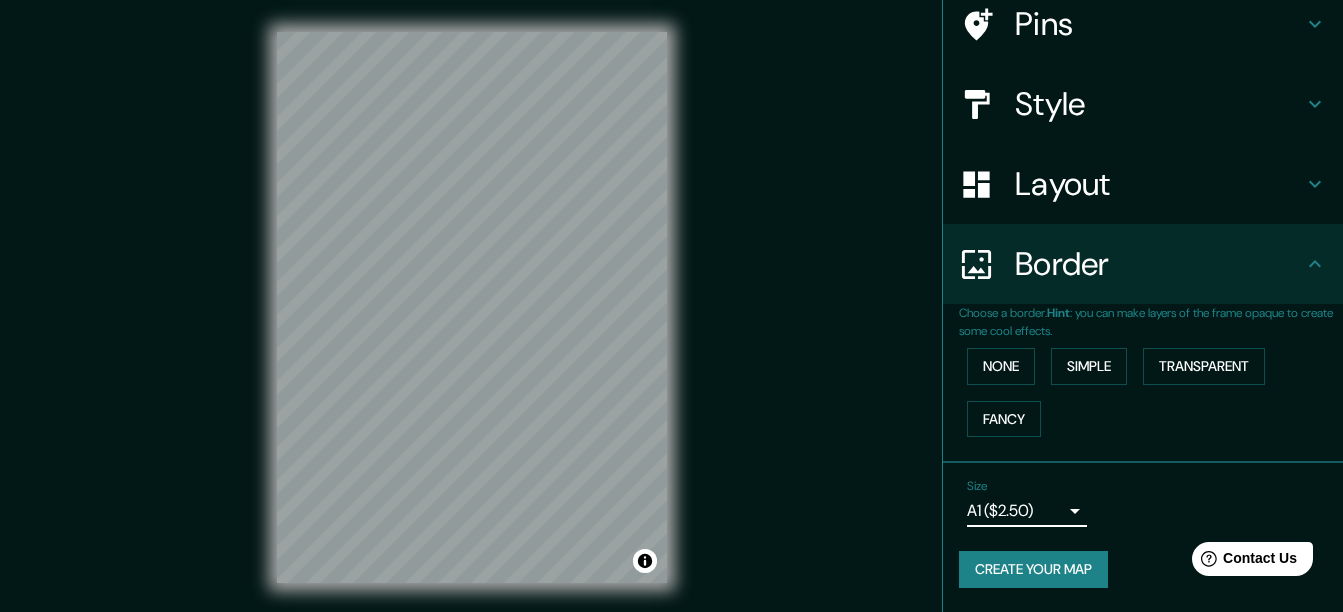 click on "Mappin Location [CITY], [CITY], Provincia de [CITY], [COUNTRY] Pins Style Layout Border Choose a border.  Hint : you can make layers of the frame opaque to create some cool effects. None Simple Transparent Fancy Size A1 ($2.50) a3 Create your map © Mapbox   © OpenStreetMap   Improve this map Any problems, suggestions, or concerns please email    help@mappin.pro . . ." at bounding box center [671, 306] 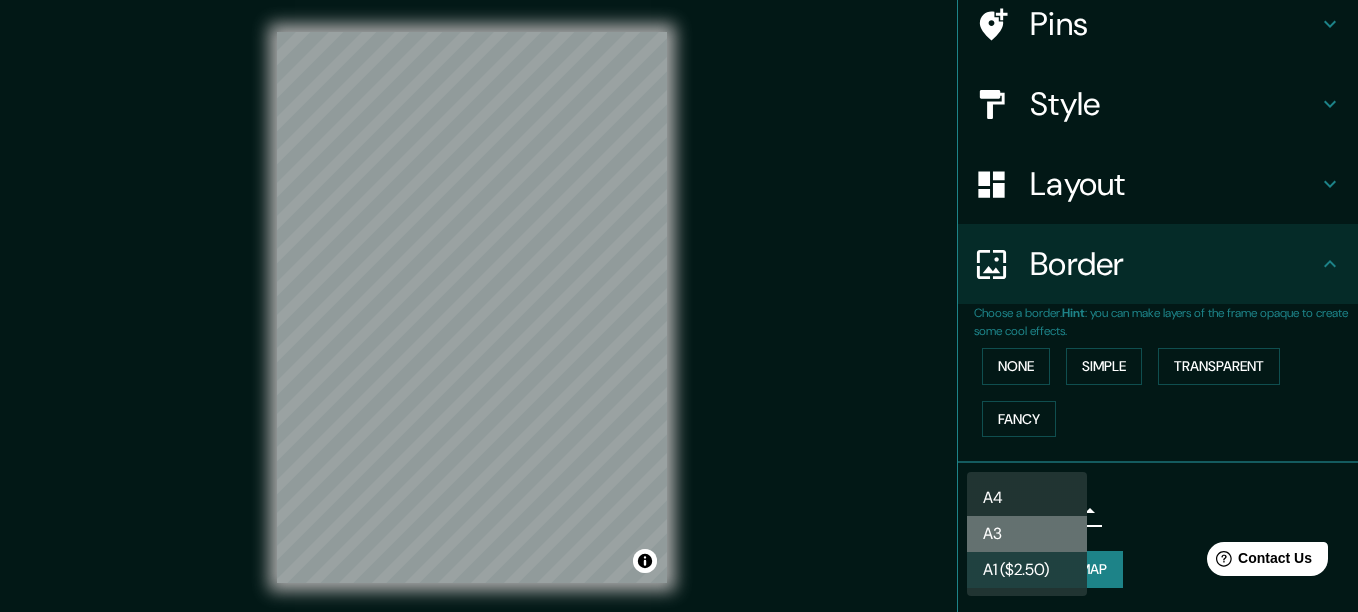 click on "A3" at bounding box center [1027, 534] 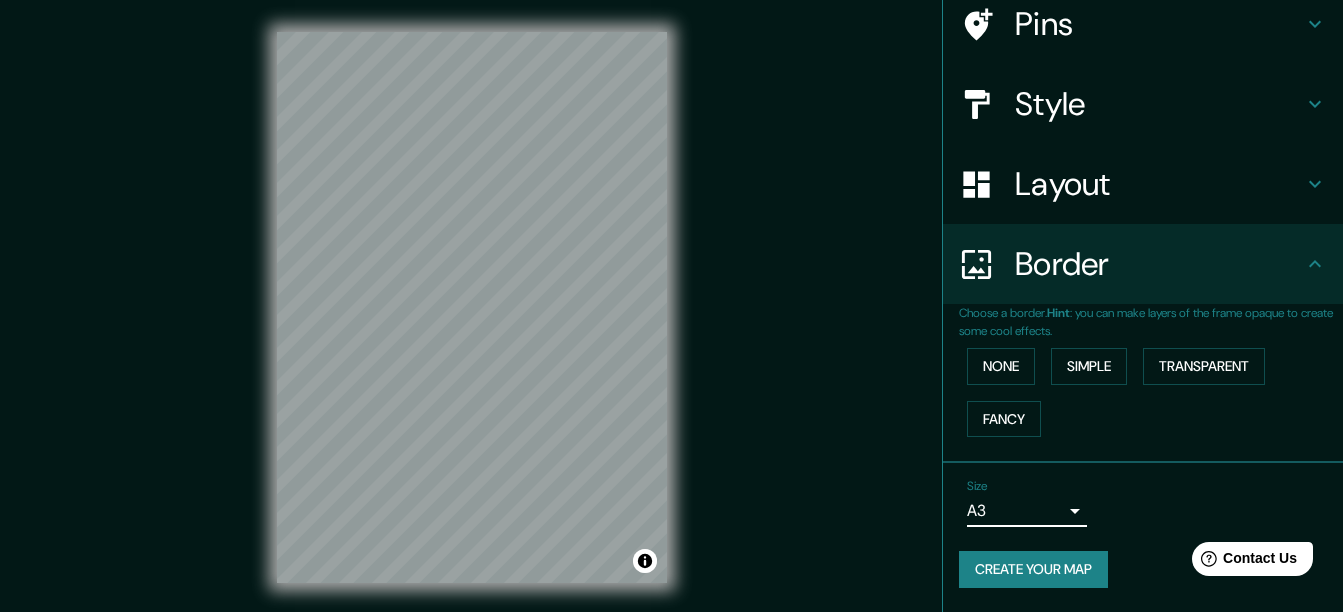 click on "Mappin Location [CITY], [CITY], Provincia de [CITY], [COUNTRY] Pins Style Layout Border Choose a border.  Hint : you can make layers of the frame opaque to create some cool effects. None Simple Transparent Fancy Size A3 a4 Create your map © Mapbox   © OpenStreetMap   Improve this map Any problems, suggestions, or concerns please email    help@mappin.pro . . ." at bounding box center [671, 306] 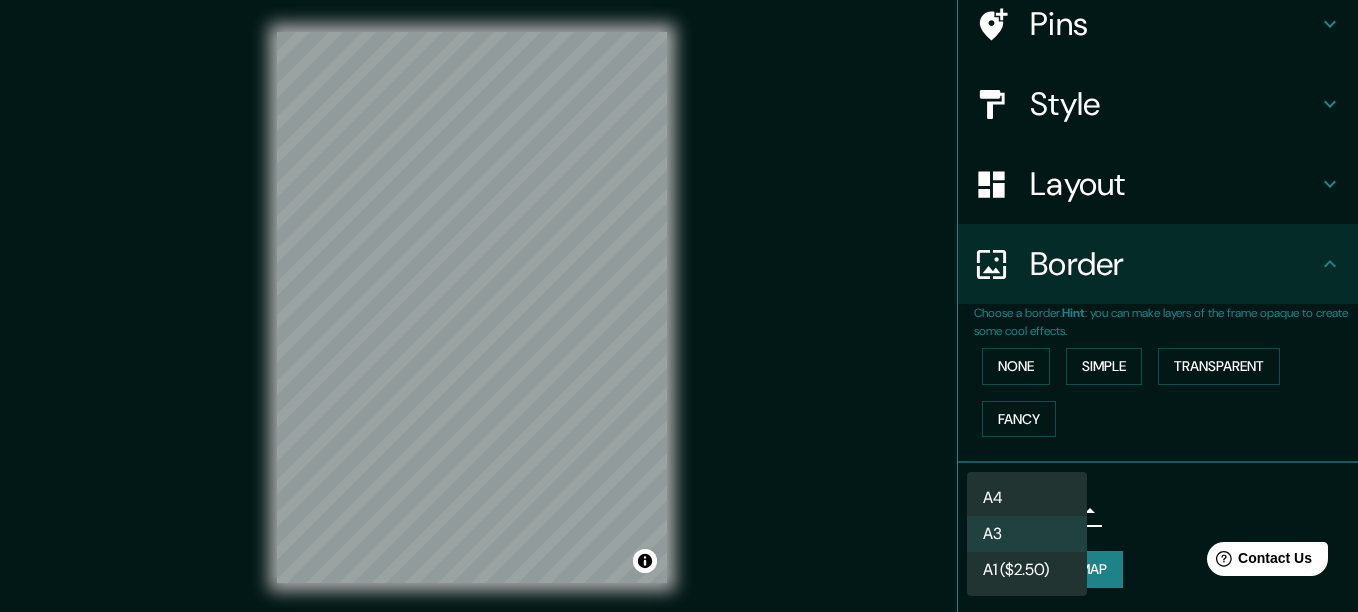 click on "A4" at bounding box center [1027, 498] 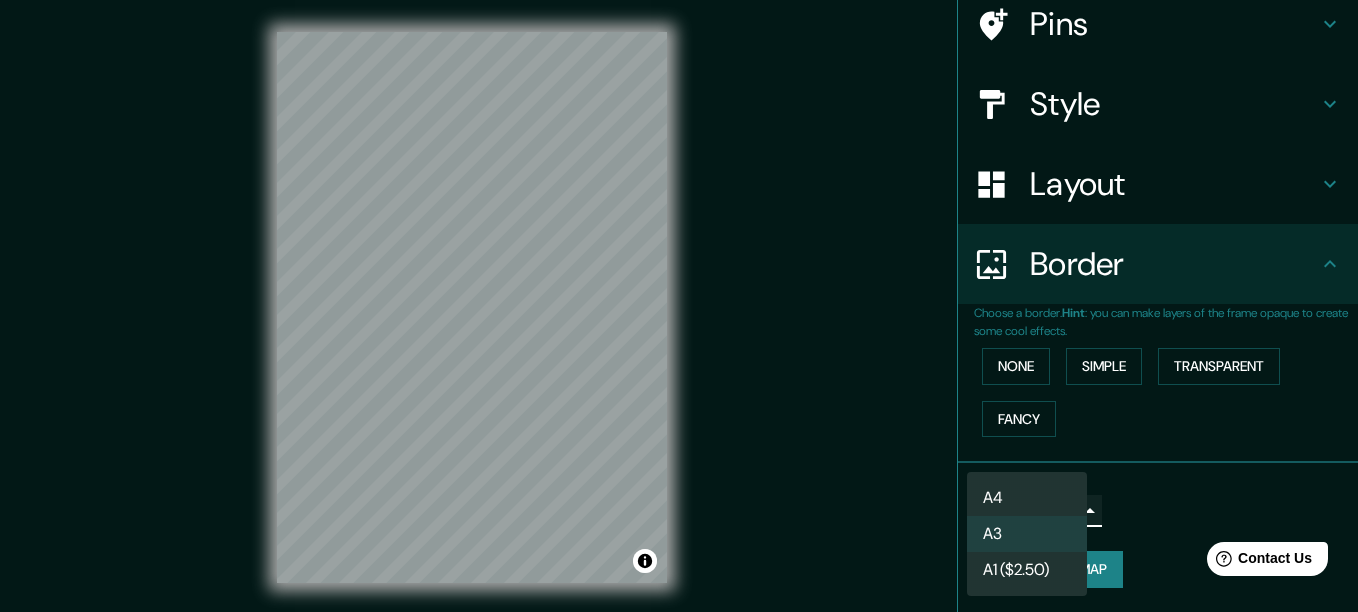 type on "single" 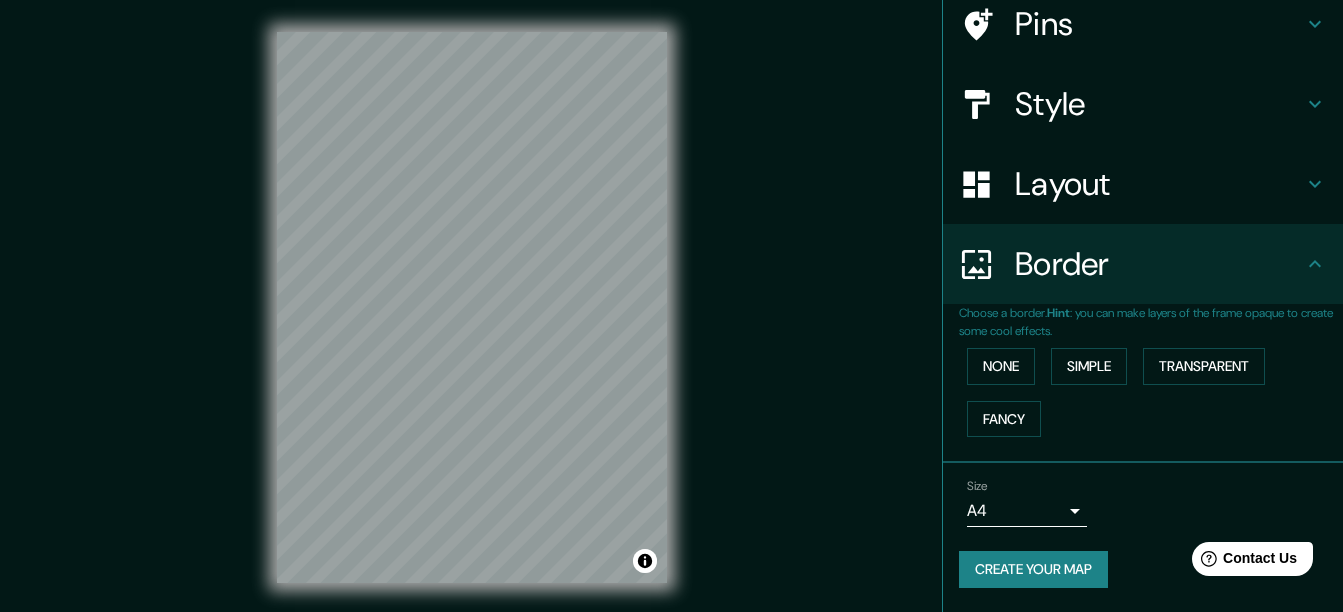 scroll, scrollTop: 0, scrollLeft: 0, axis: both 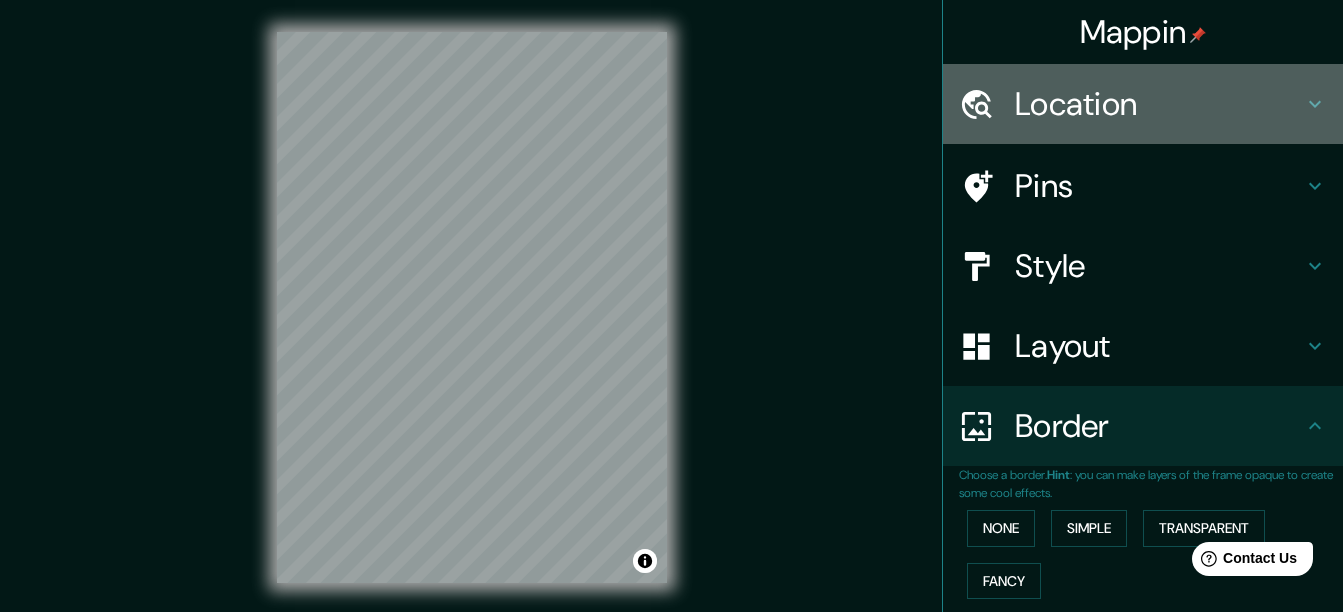 click on "Location" at bounding box center [1159, 104] 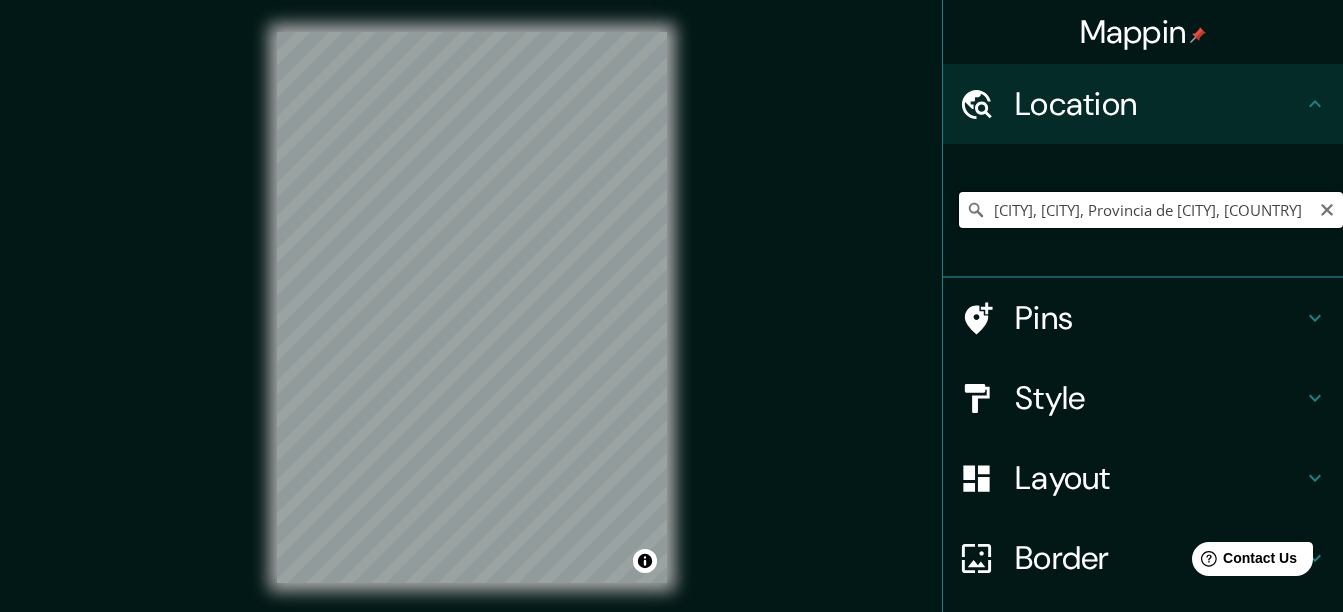 click on "[CITY], [CITY], Provincia de [CITY], [COUNTRY]" at bounding box center [1151, 210] 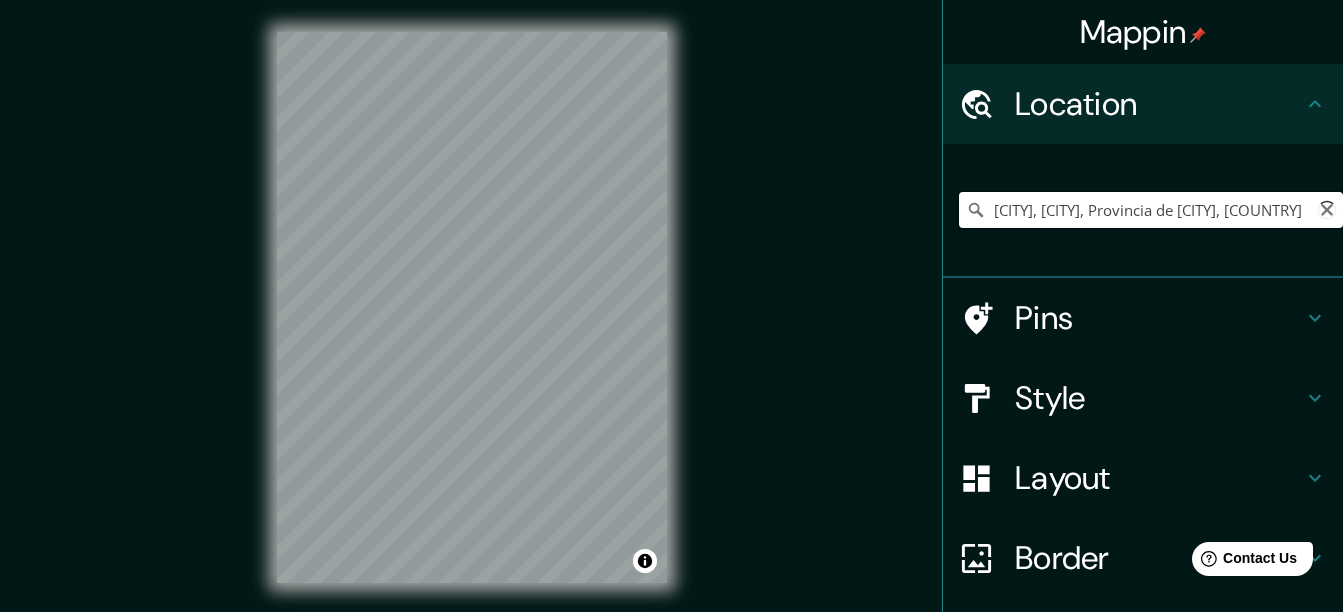 paste on "[PLACE], Ruta Nacional Secundaria [NUMBER], [CITY], [CITY], [PLACE]" 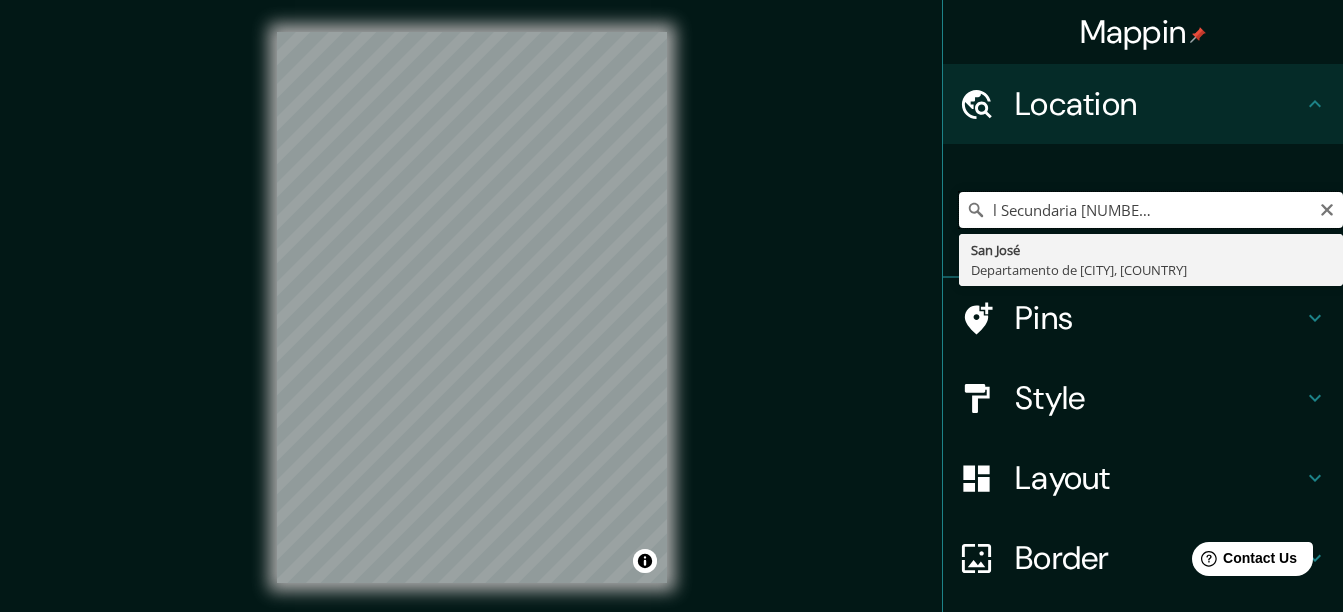 scroll, scrollTop: 0, scrollLeft: 0, axis: both 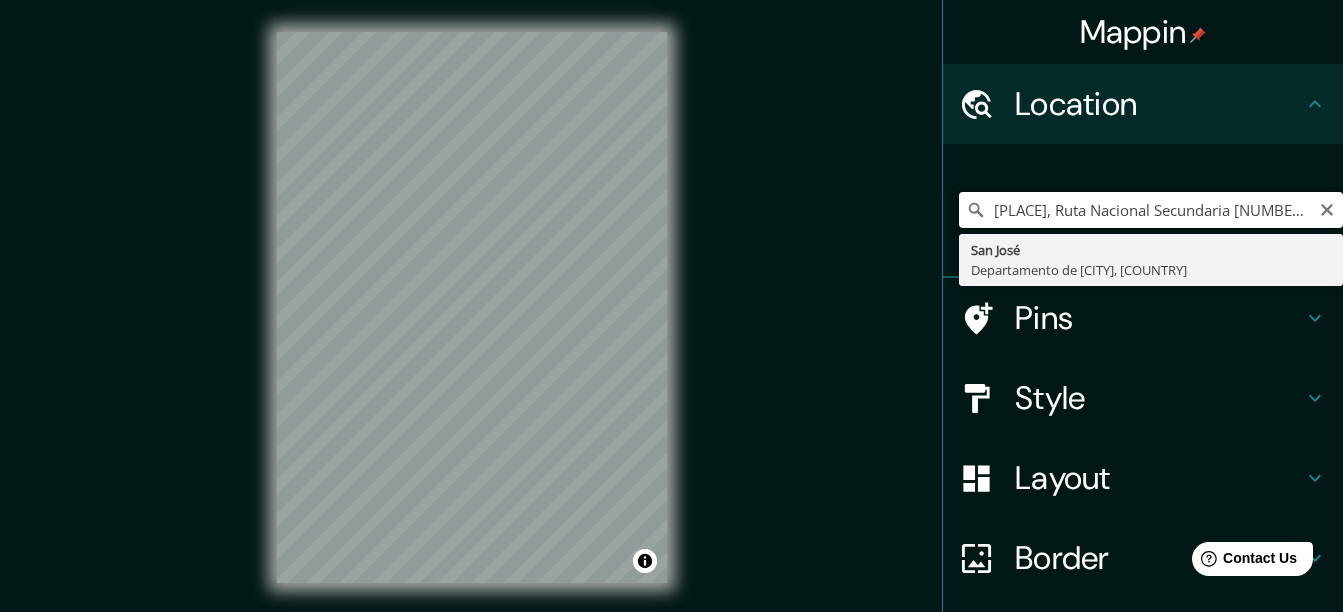 drag, startPoint x: 1291, startPoint y: 208, endPoint x: 1072, endPoint y: 226, distance: 219.73848 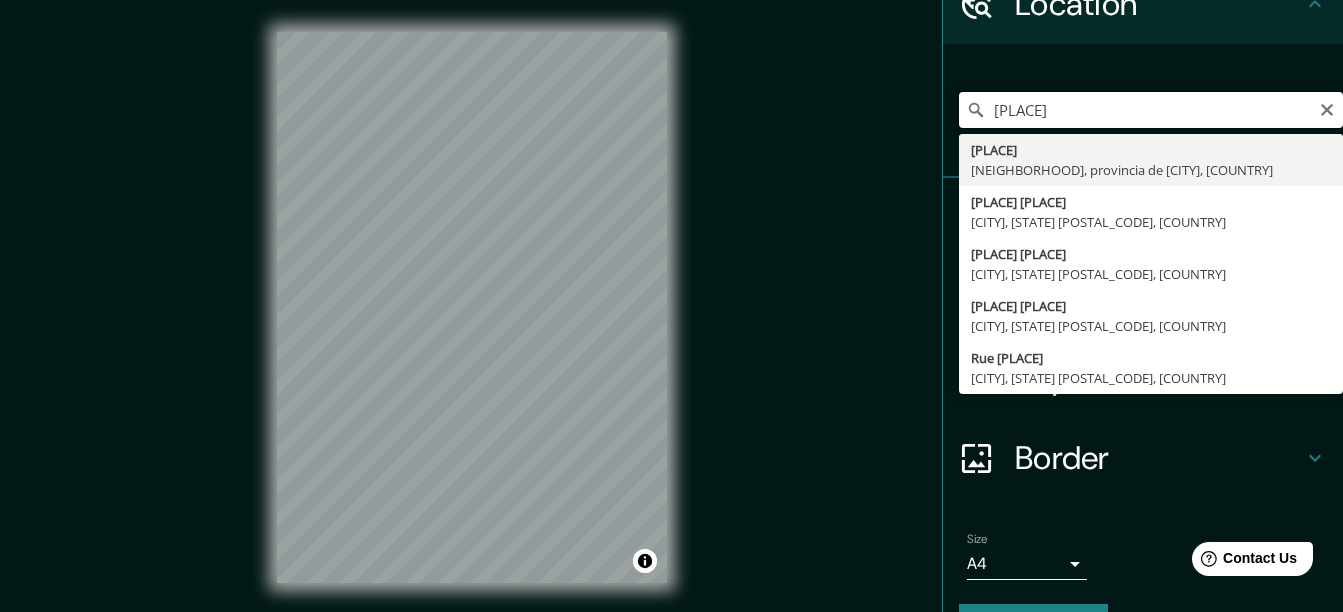scroll, scrollTop: 0, scrollLeft: 0, axis: both 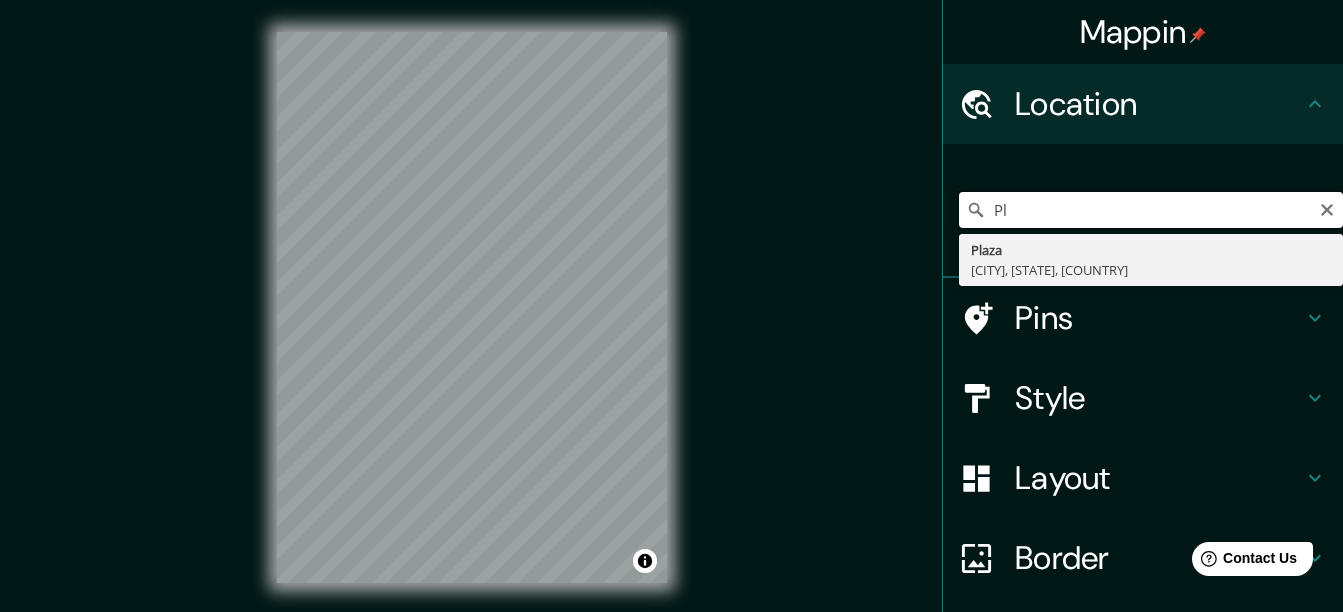 type on "P" 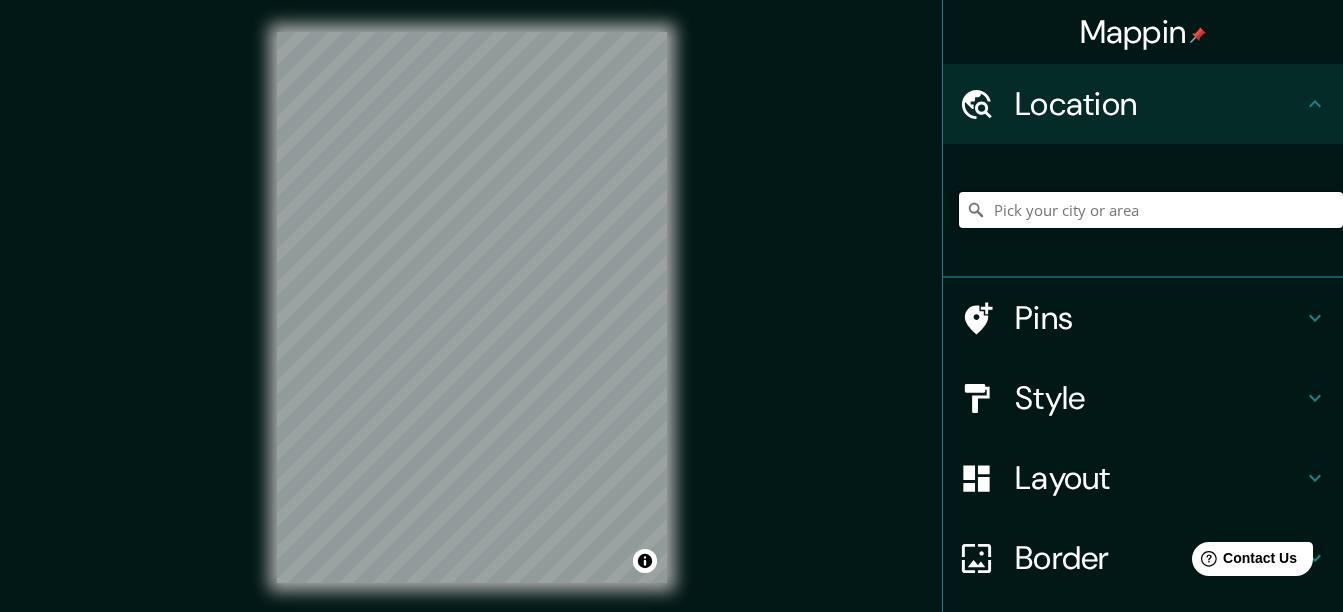 type 